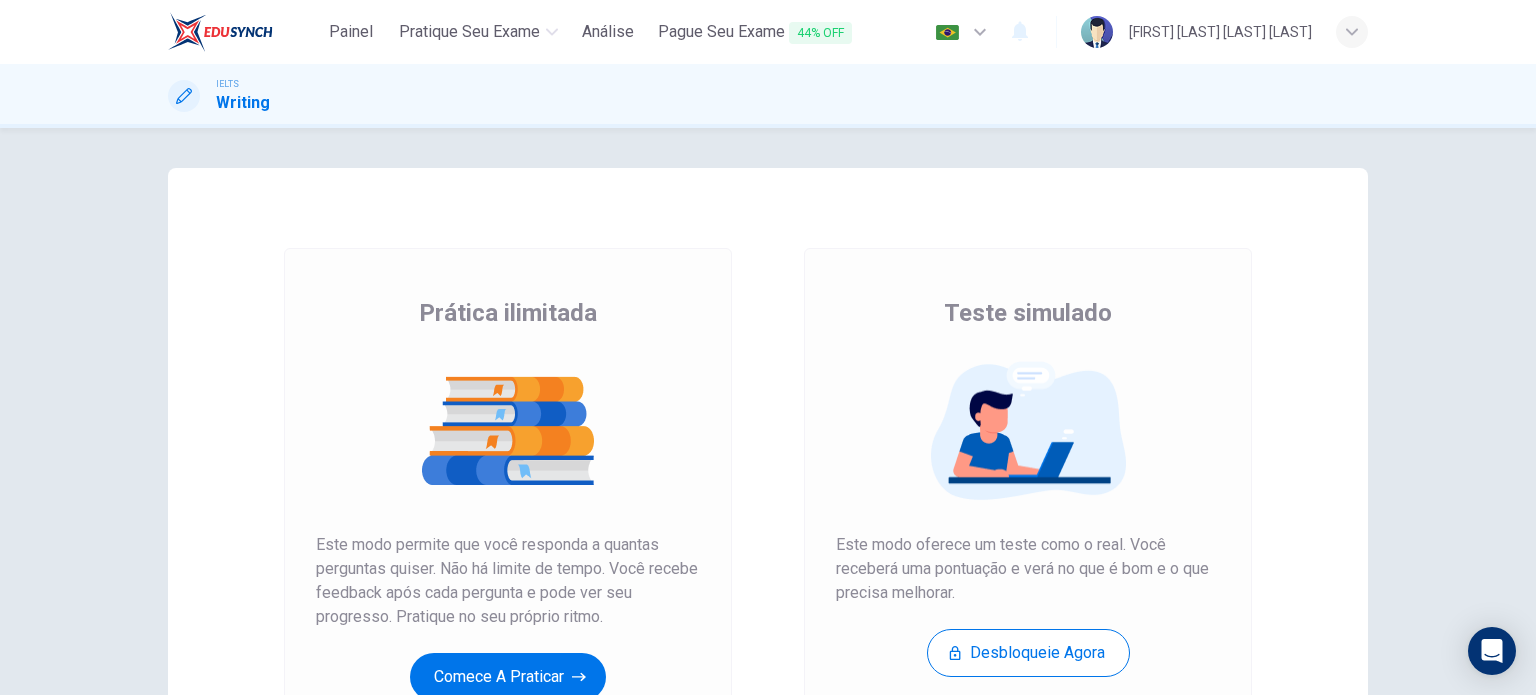 scroll, scrollTop: 0, scrollLeft: 0, axis: both 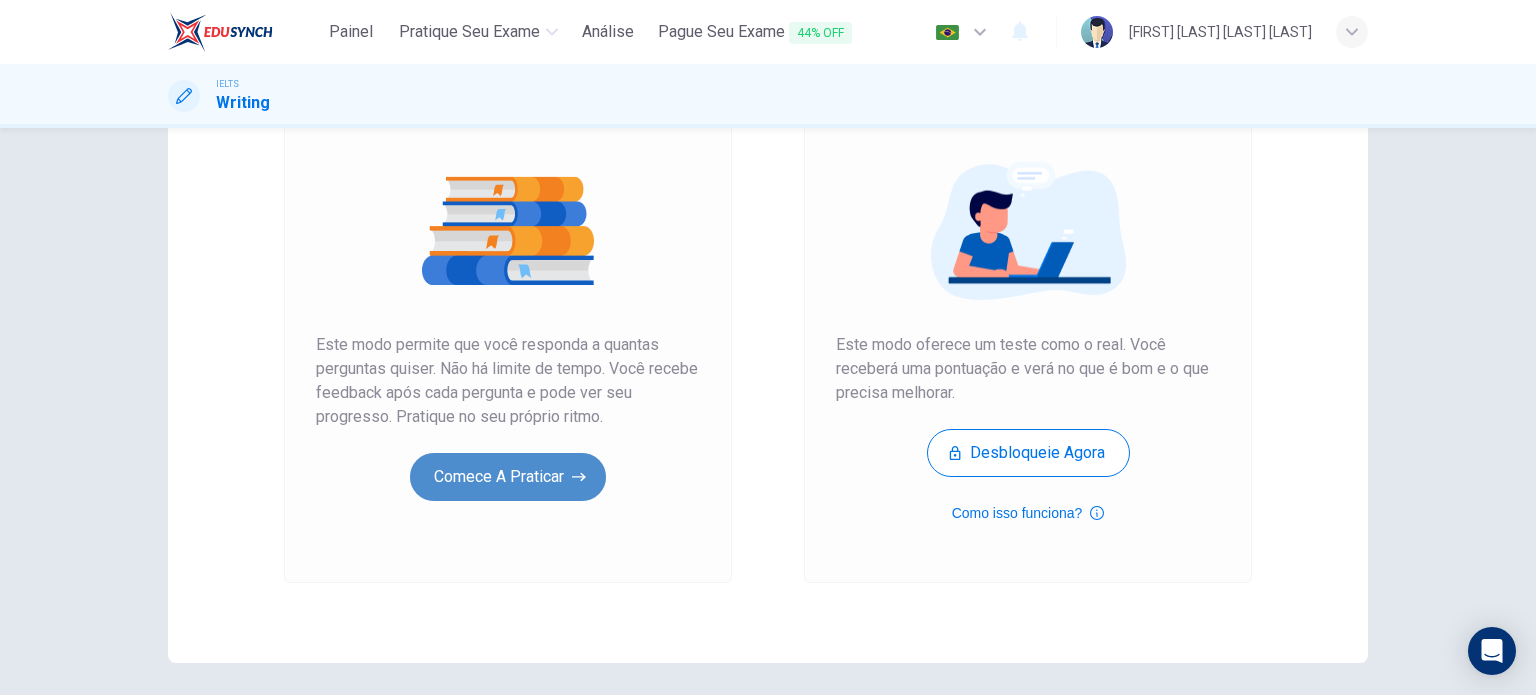 click on "Comece a praticar" at bounding box center [508, 477] 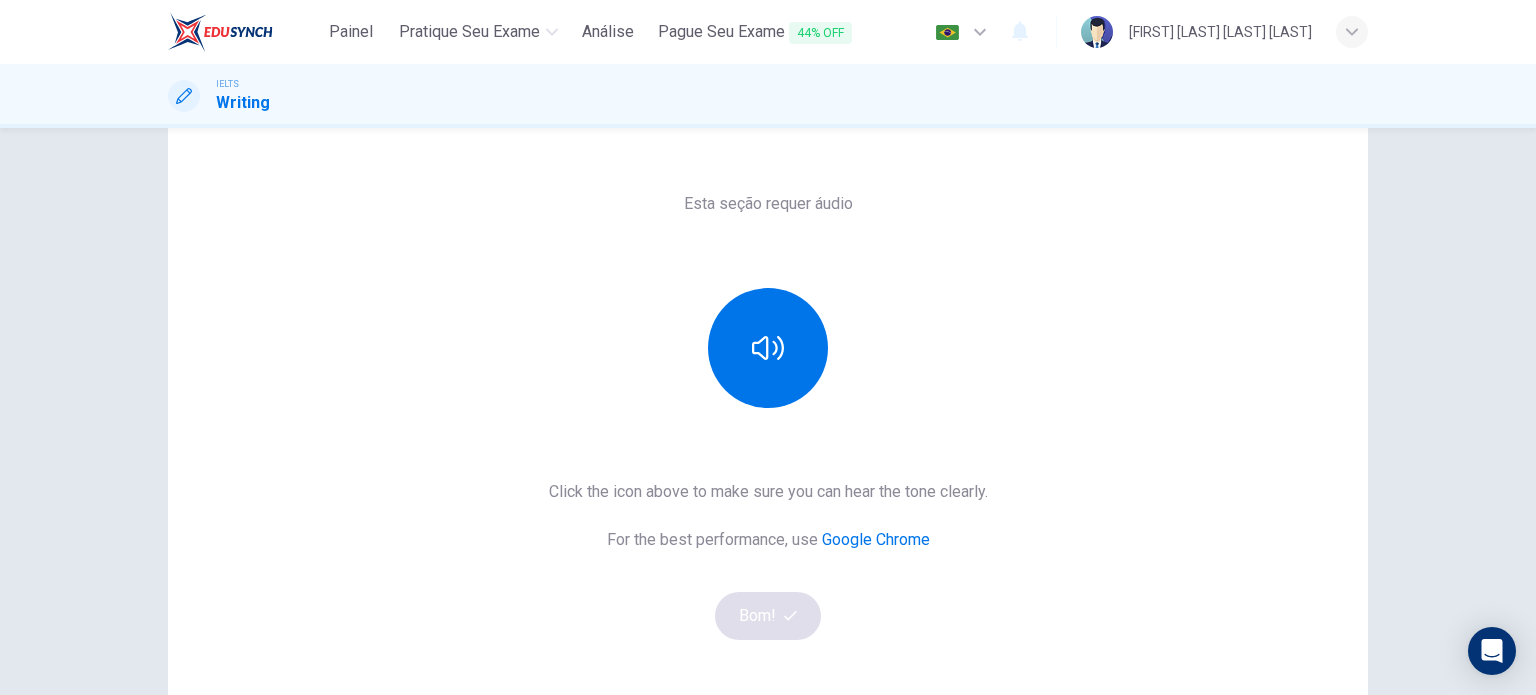 scroll, scrollTop: 200, scrollLeft: 0, axis: vertical 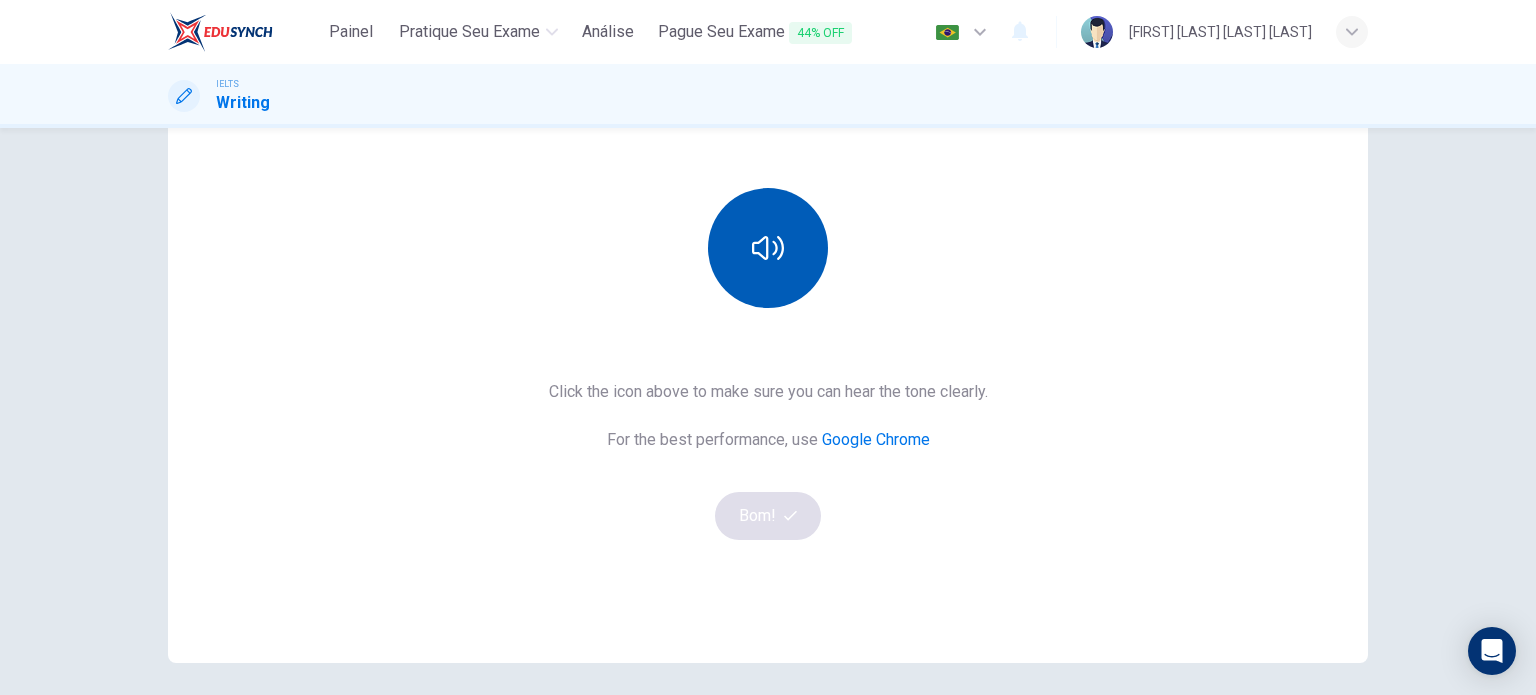 click at bounding box center (768, 248) 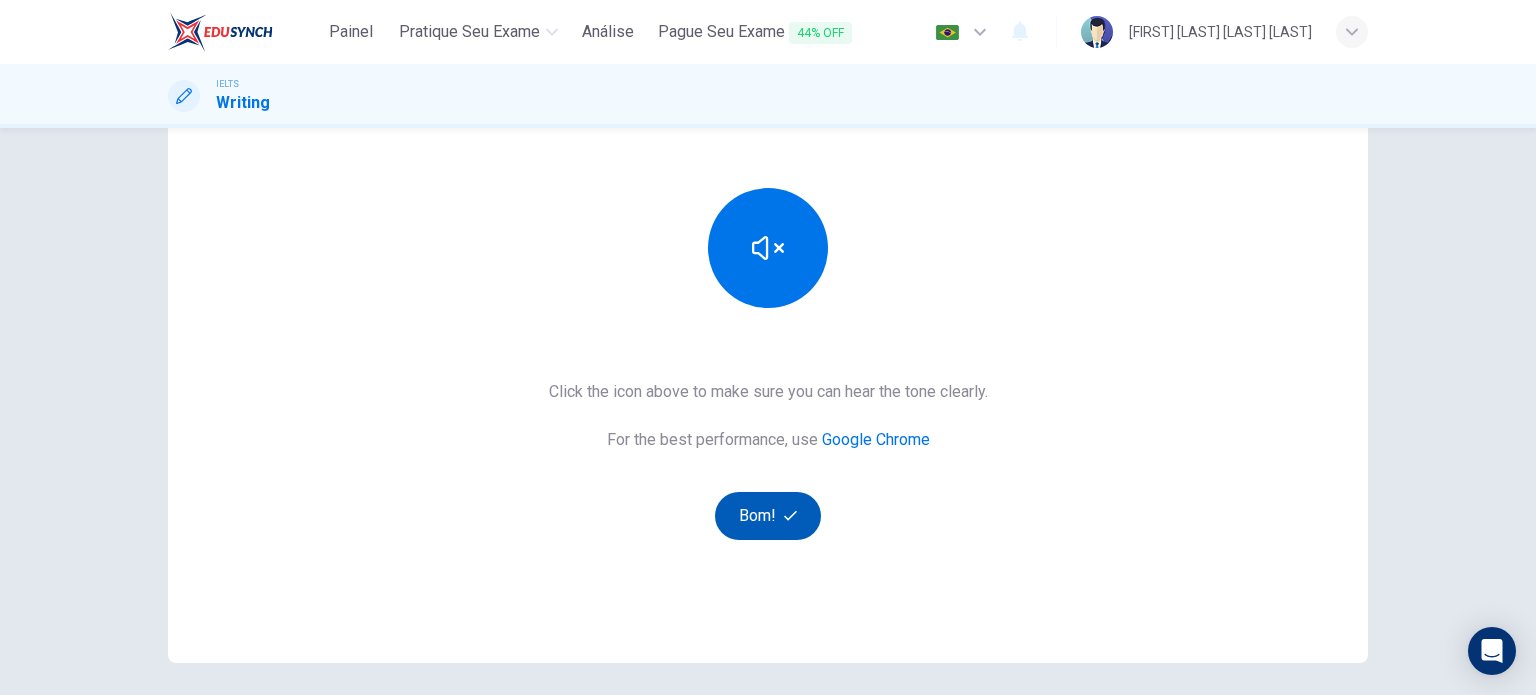 click on "Bom!" at bounding box center [768, 516] 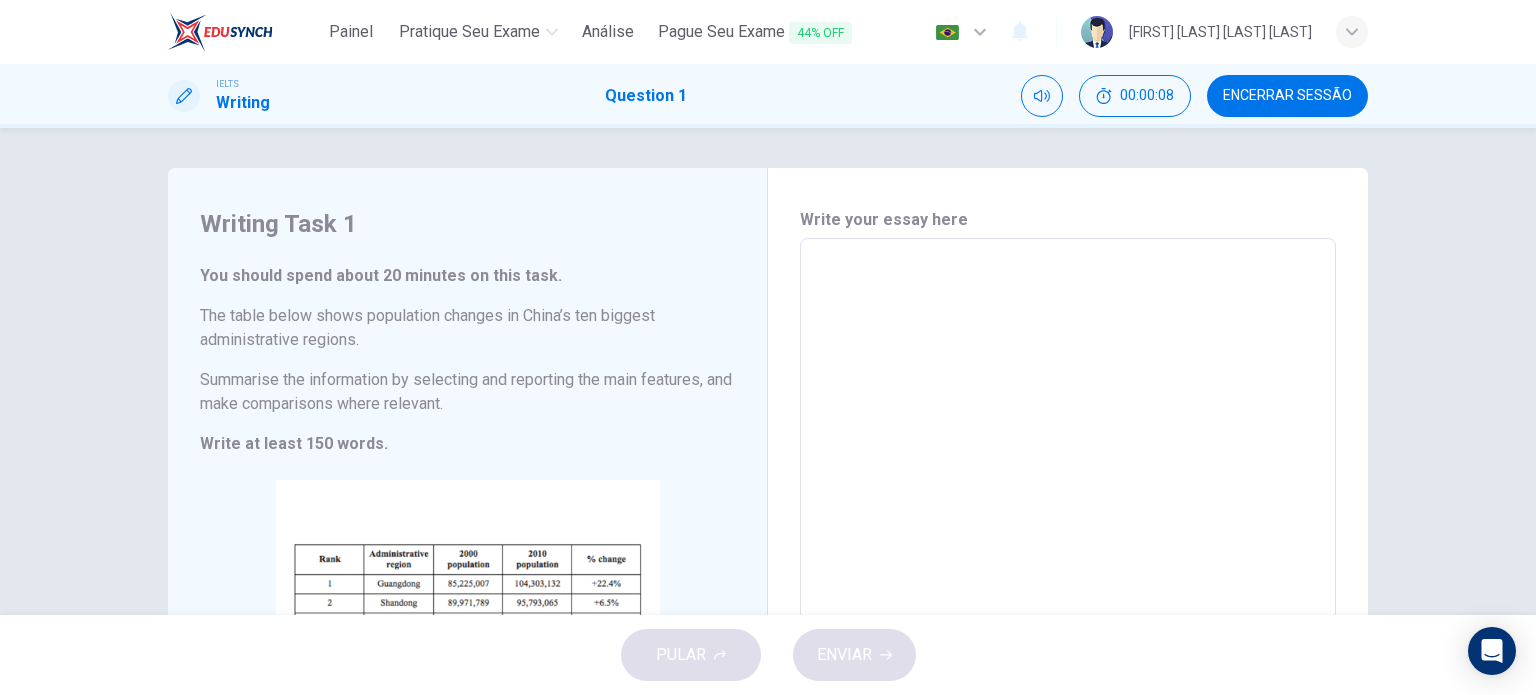 scroll, scrollTop: 100, scrollLeft: 0, axis: vertical 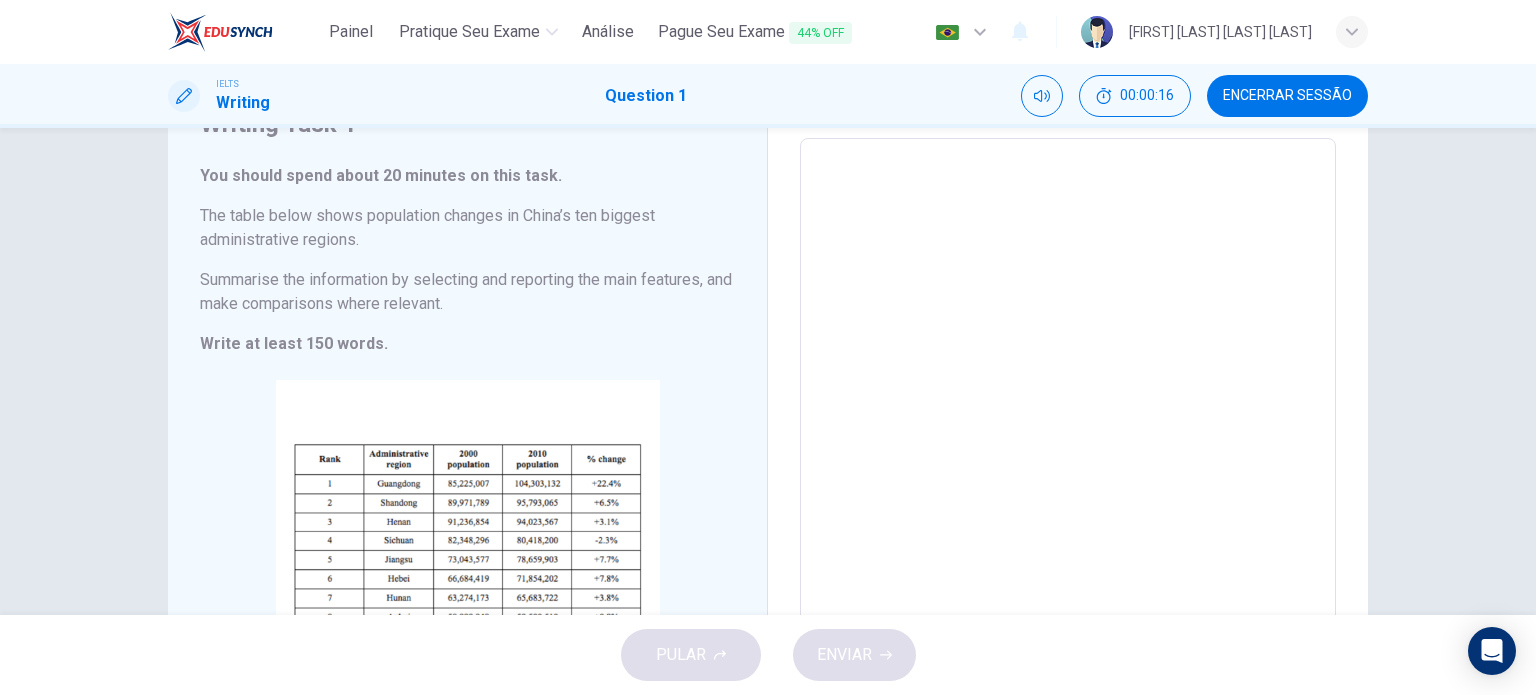 drag, startPoint x: 208, startPoint y: 239, endPoint x: 300, endPoint y: 247, distance: 92.34717 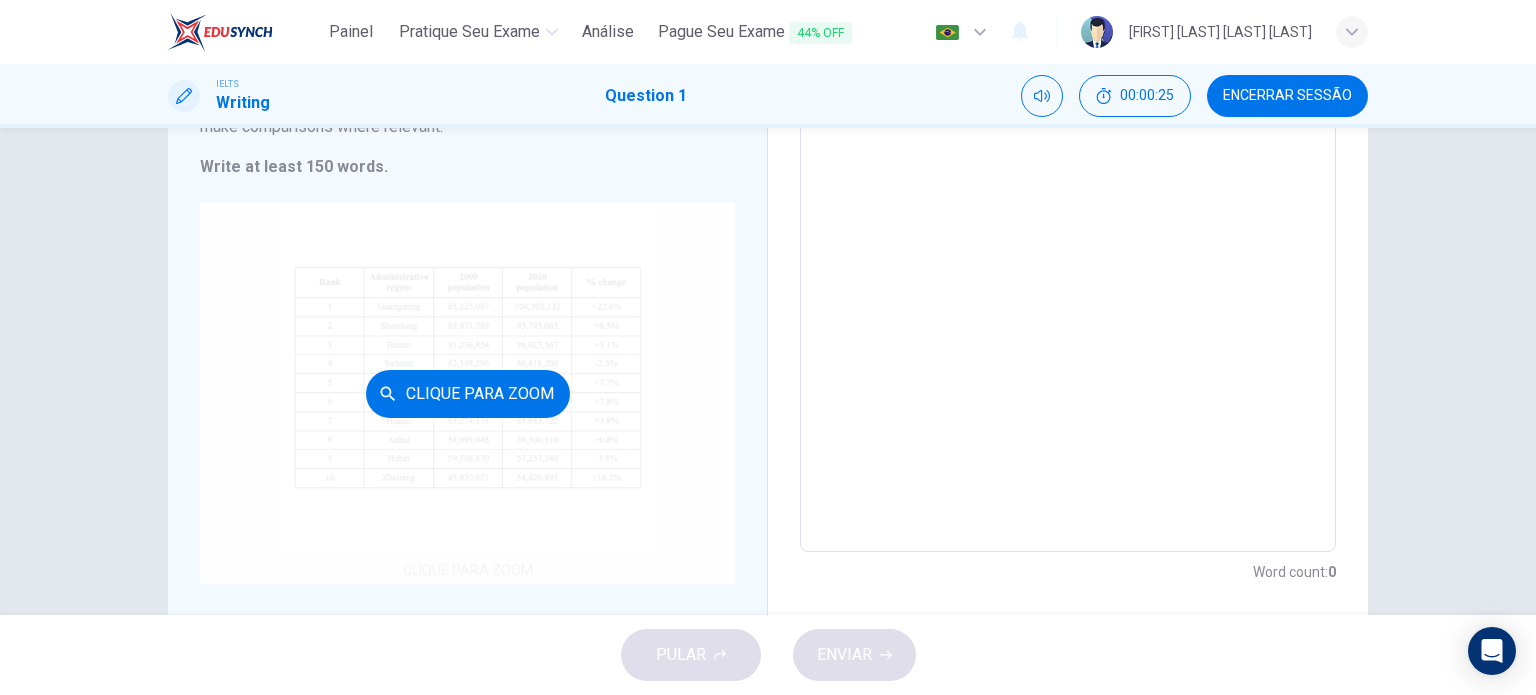 scroll, scrollTop: 325, scrollLeft: 0, axis: vertical 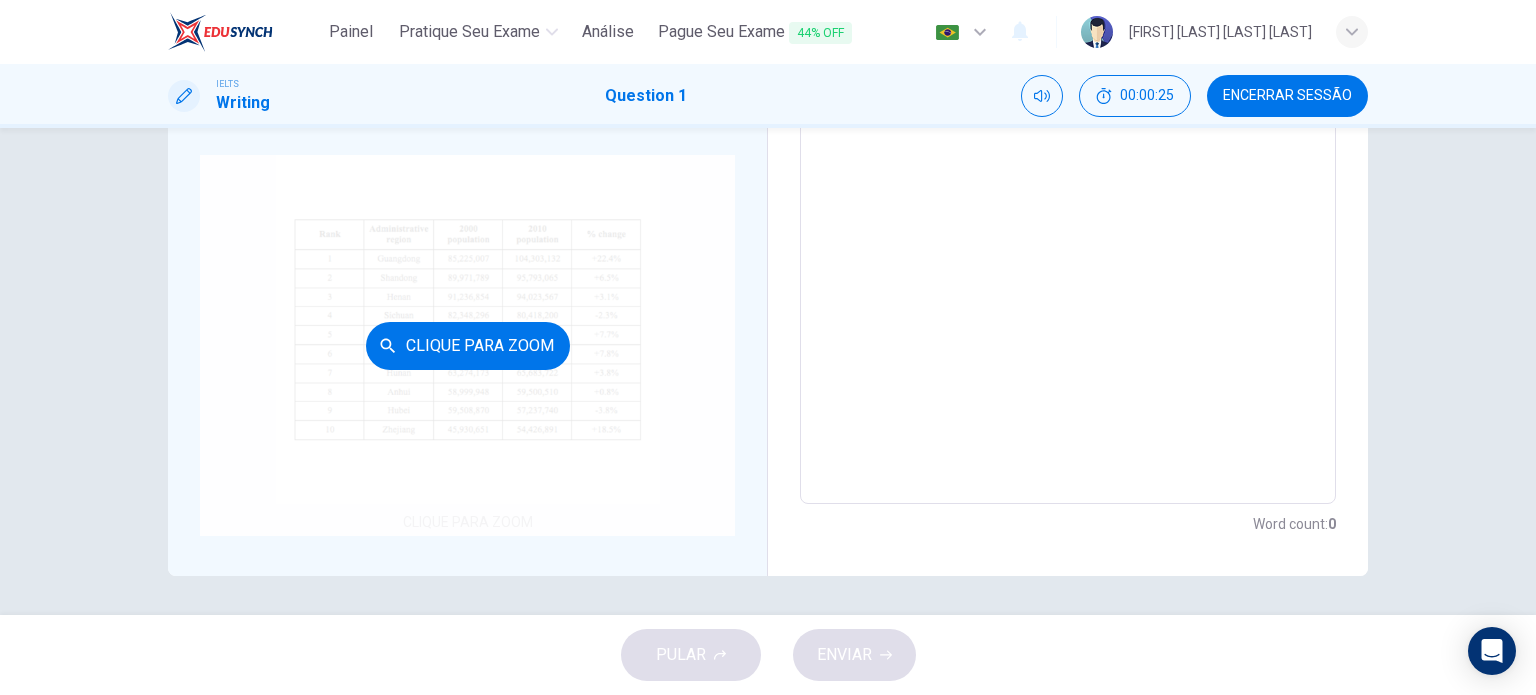 click on "Clique para Zoom" at bounding box center (468, 346) 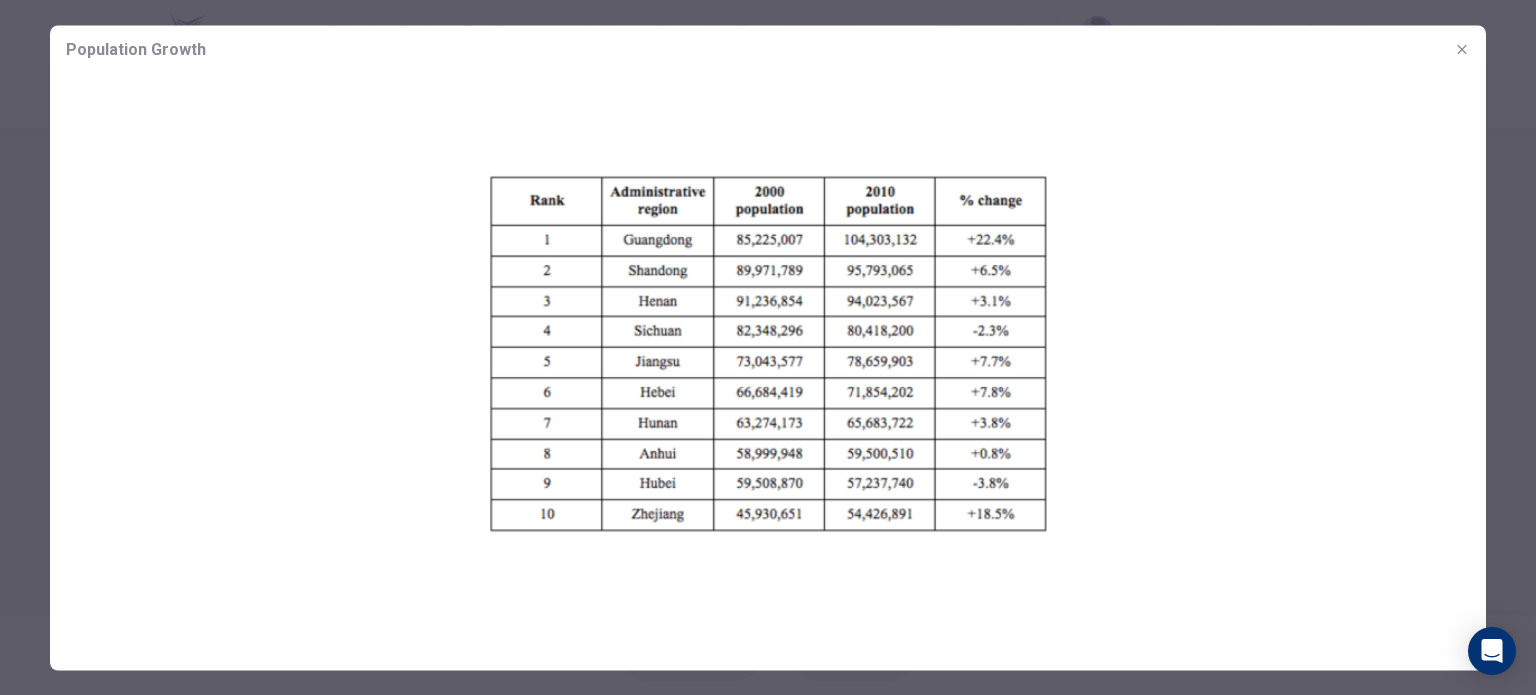 drag, startPoint x: 610, startPoint y: 305, endPoint x: 668, endPoint y: 275, distance: 65.29931 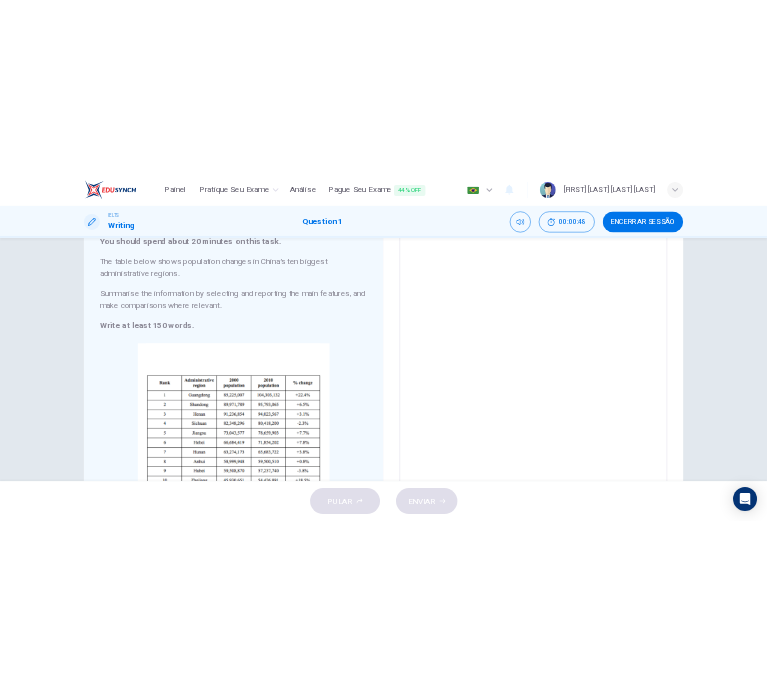 scroll, scrollTop: 25, scrollLeft: 0, axis: vertical 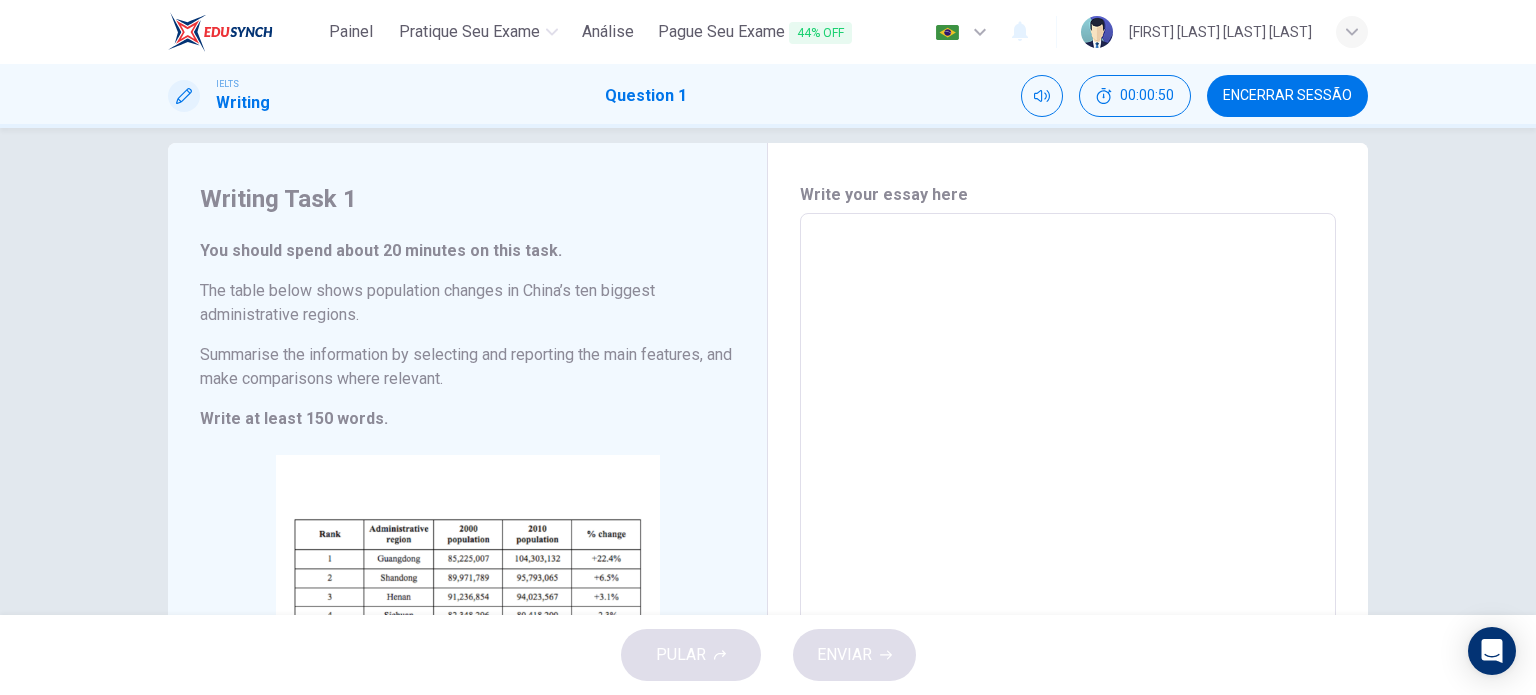 click at bounding box center (1068, 509) 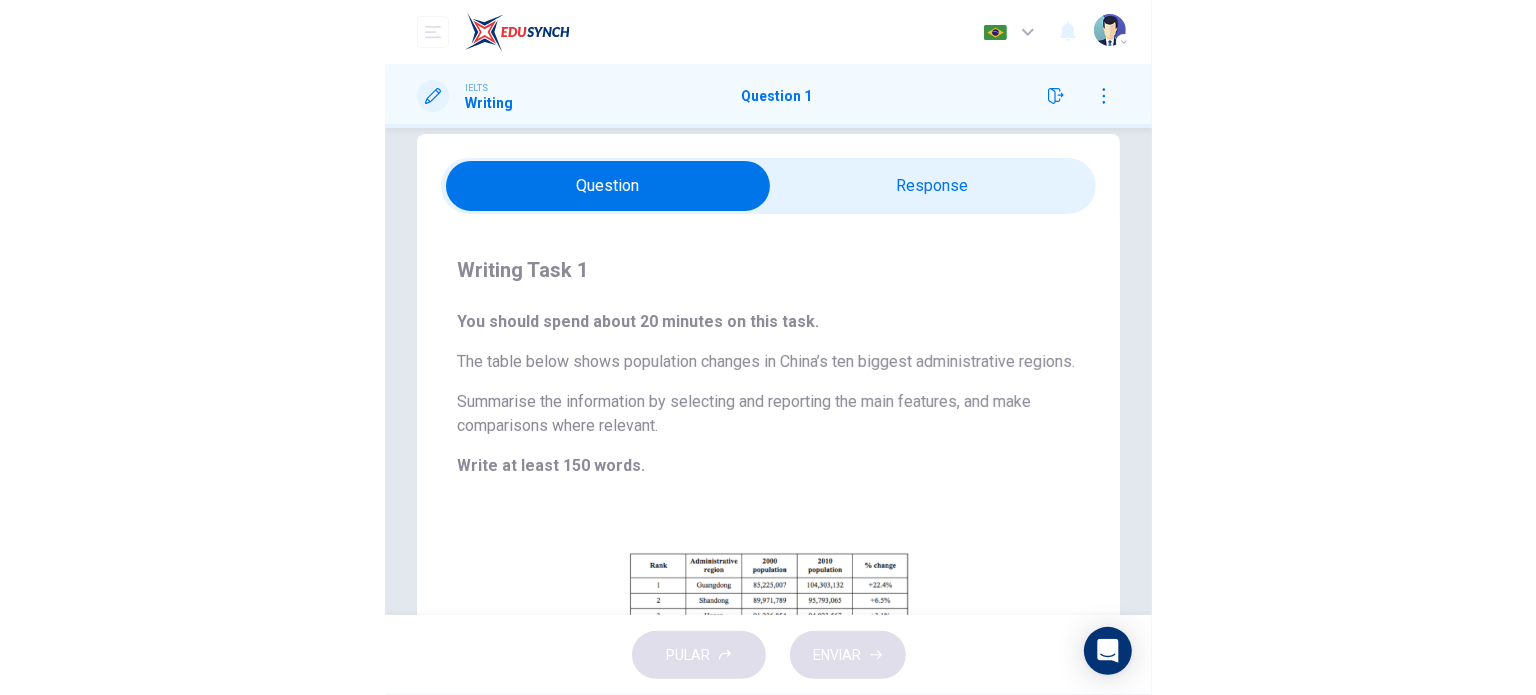scroll, scrollTop: 0, scrollLeft: 0, axis: both 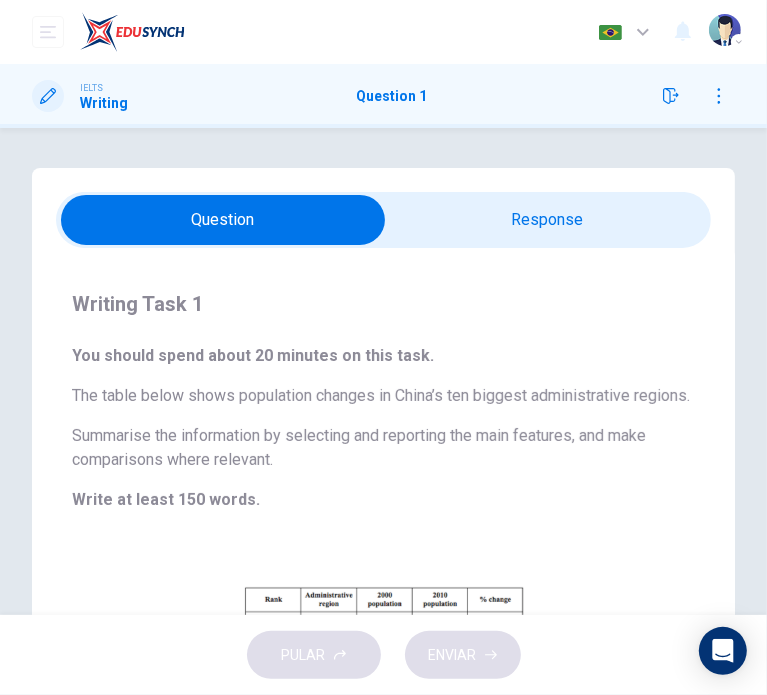 click at bounding box center [223, 220] 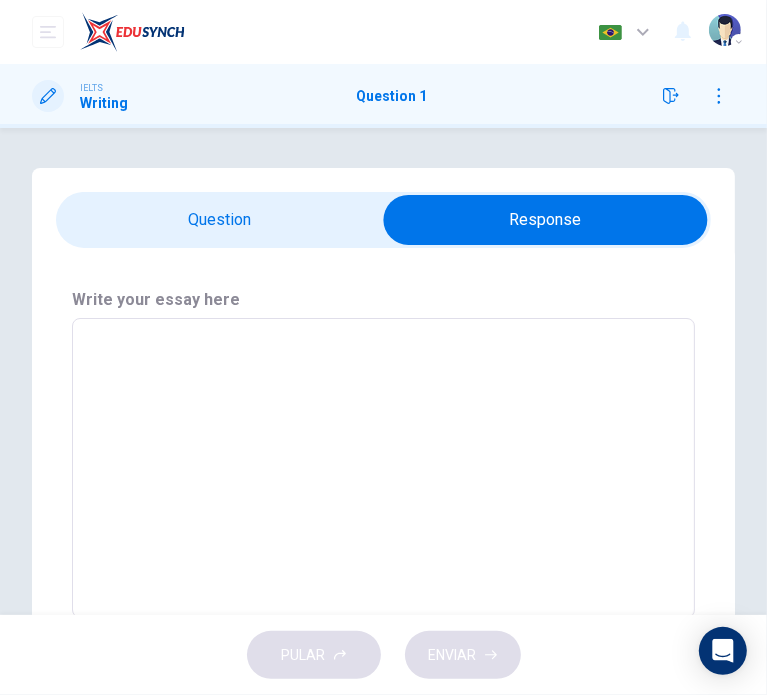 click at bounding box center (383, 468) 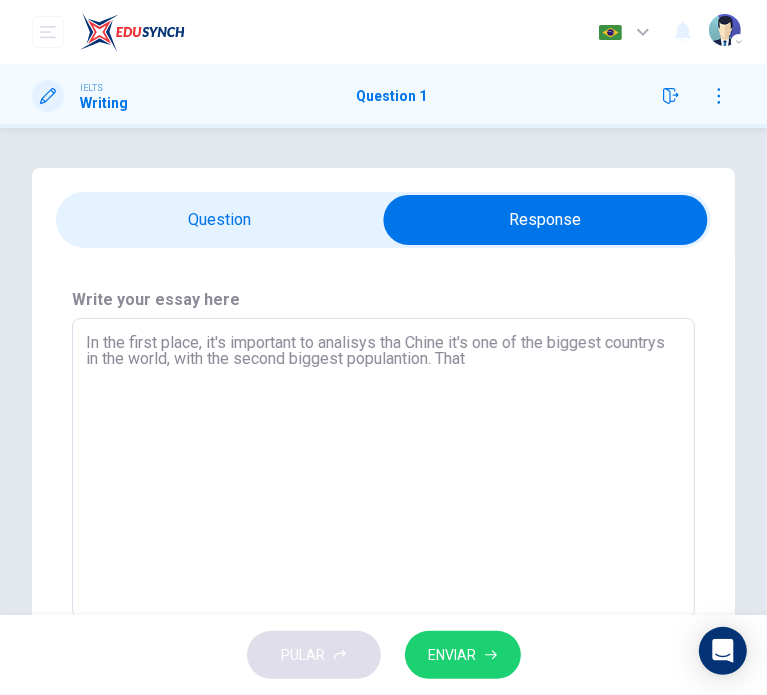 click on "In the first place, it's important to analisys tha Chine it's one of the biggest countrys in the world, with the second biggest populantion. That" at bounding box center (383, 468) 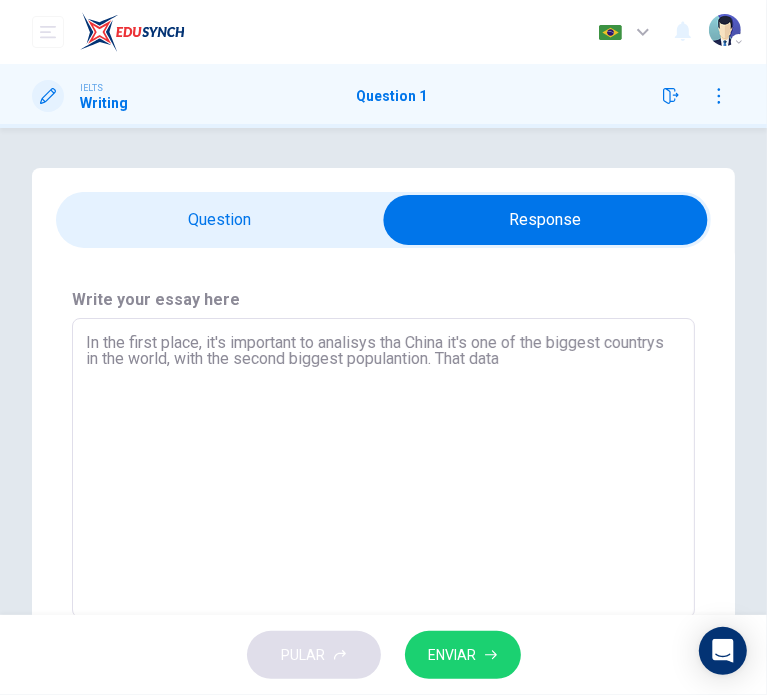 click on "In the first place, it's important to analisys tha China it's one of the biggest countrys in the world, with the second biggest populantion. That data" at bounding box center [383, 468] 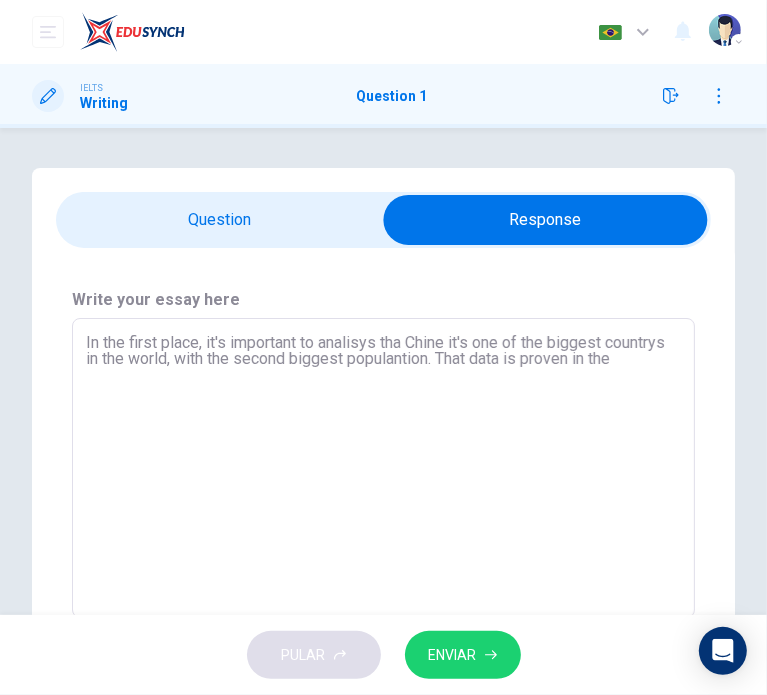type on "In the first place, it's important to analisys tha Chine it's one of the biggest countrys in the world, with the second biggest populantion. That data is proven in the" 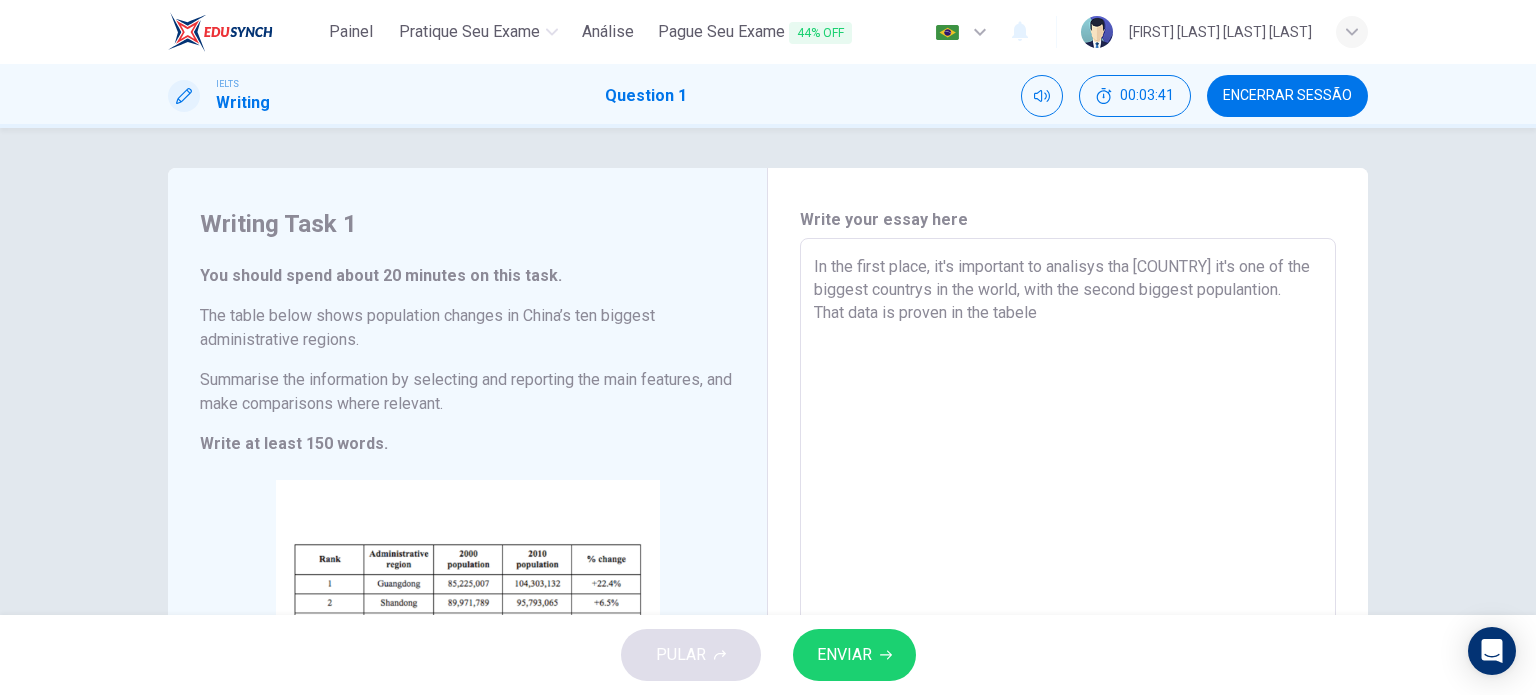 scroll, scrollTop: 100, scrollLeft: 0, axis: vertical 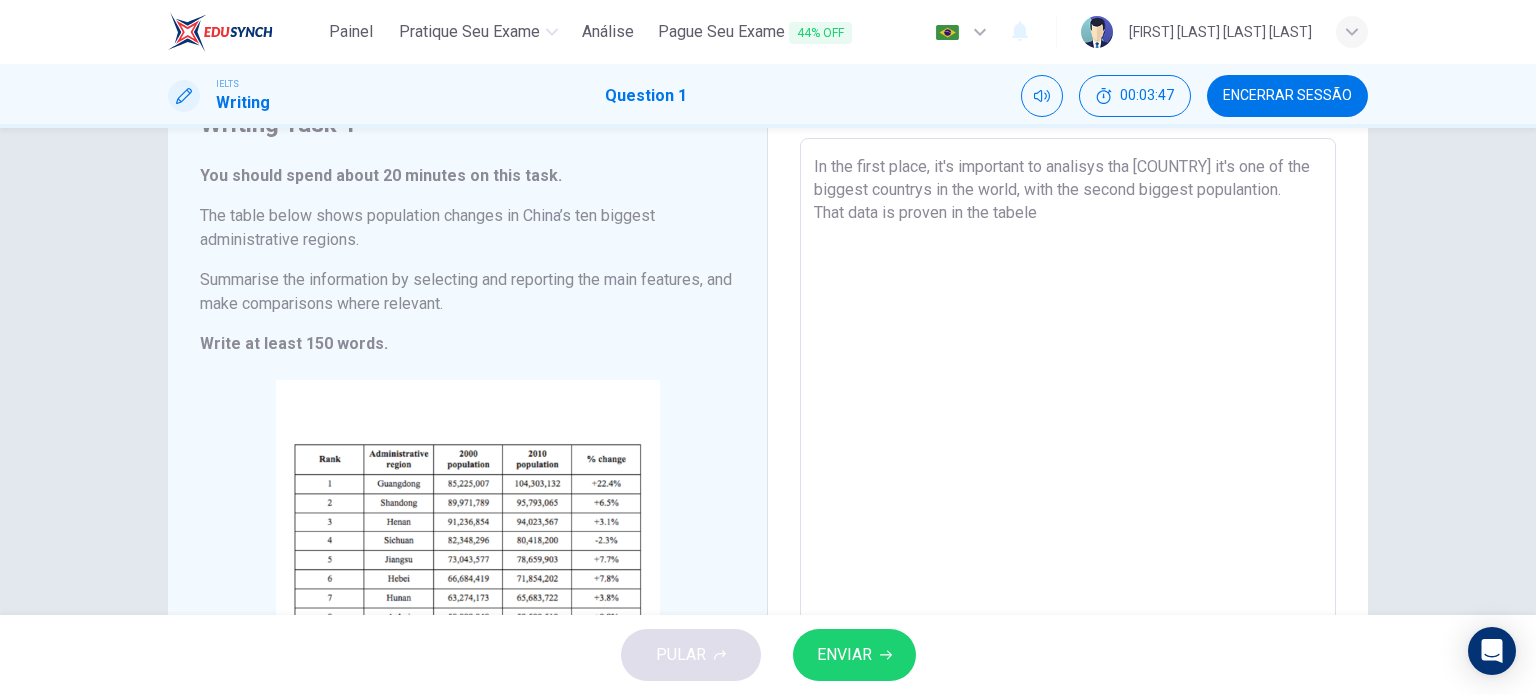 click on "In the first place, it's important to analisys tha [COUNTRY] it's one of the biggest countrys in the world, with the second biggest populantion. That data is proven in the tabele" at bounding box center [1068, 434] 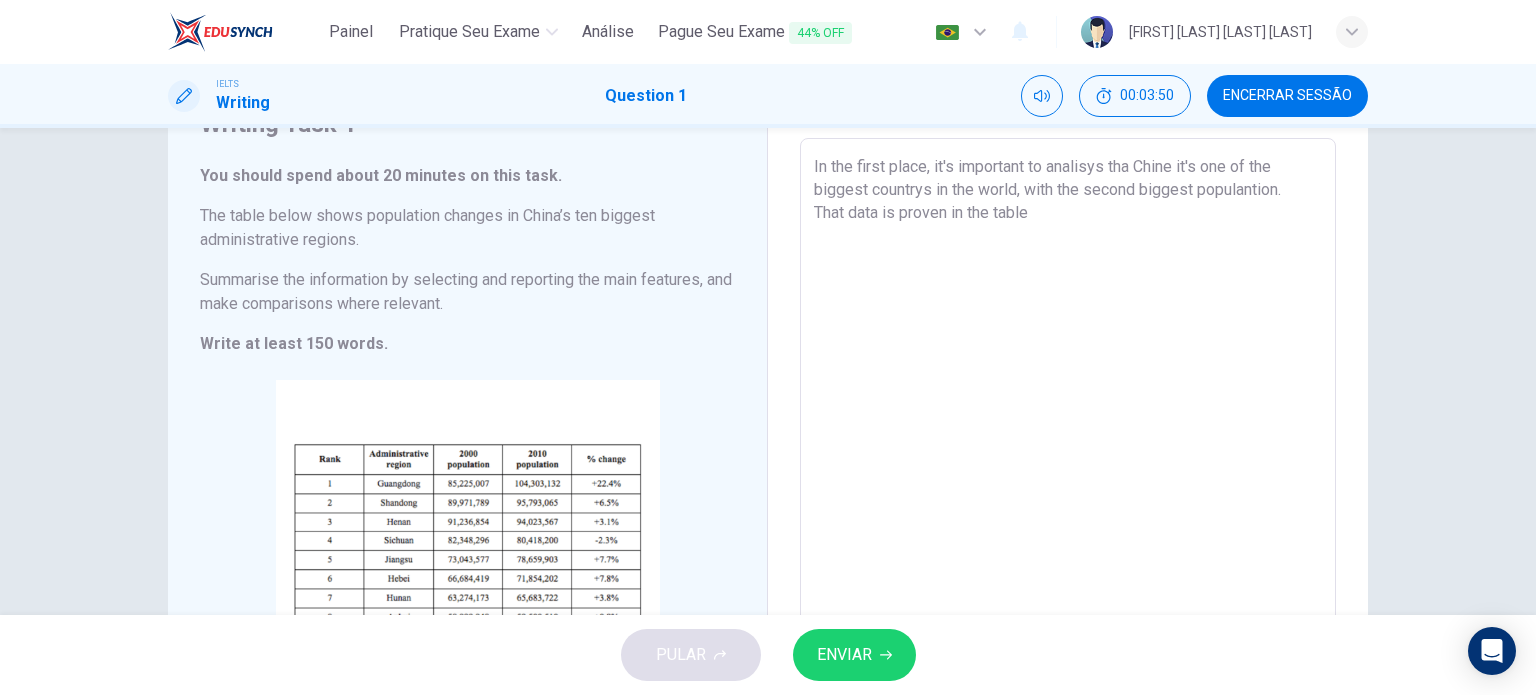 click on "In the first place, it's important to analisys tha Chine it's one of the biggest countrys in the world, with the second biggest populantion. That data is proven in the table" at bounding box center (1068, 434) 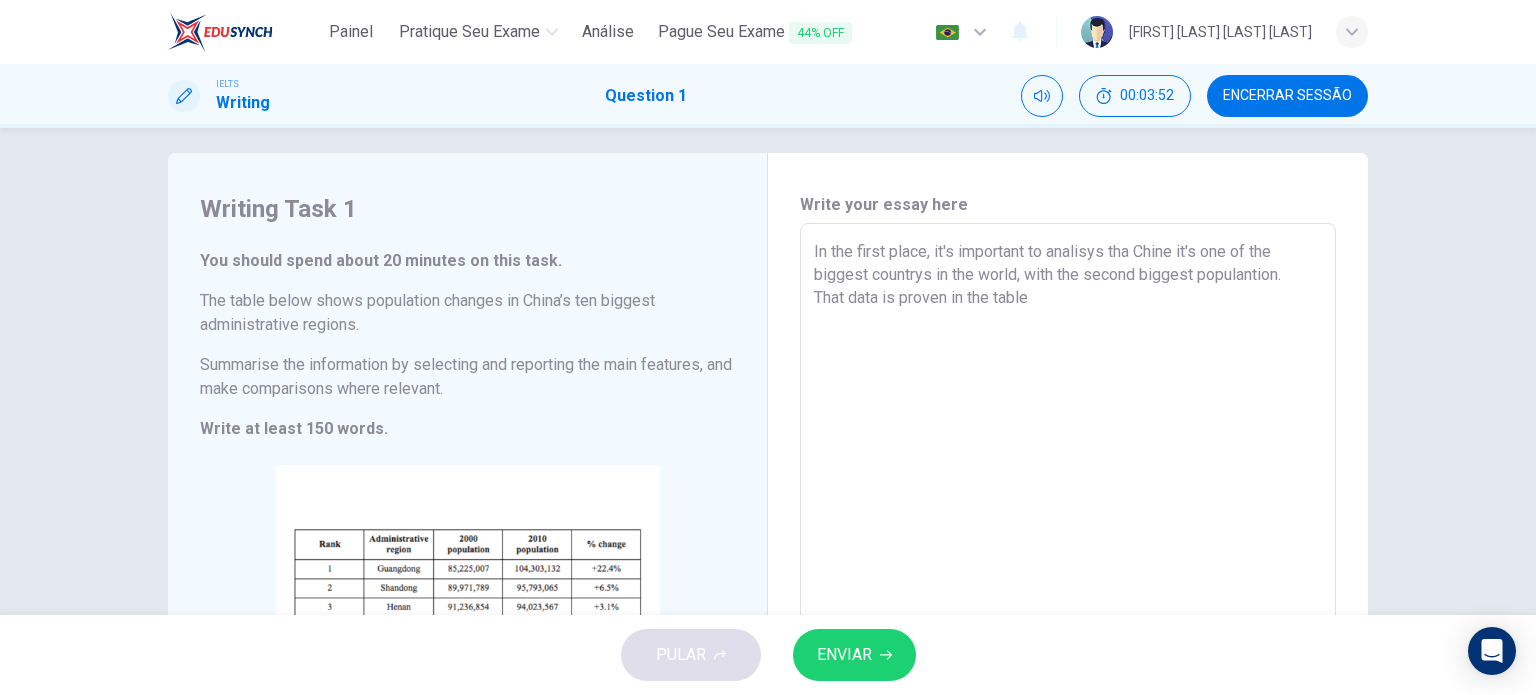 scroll, scrollTop: 0, scrollLeft: 0, axis: both 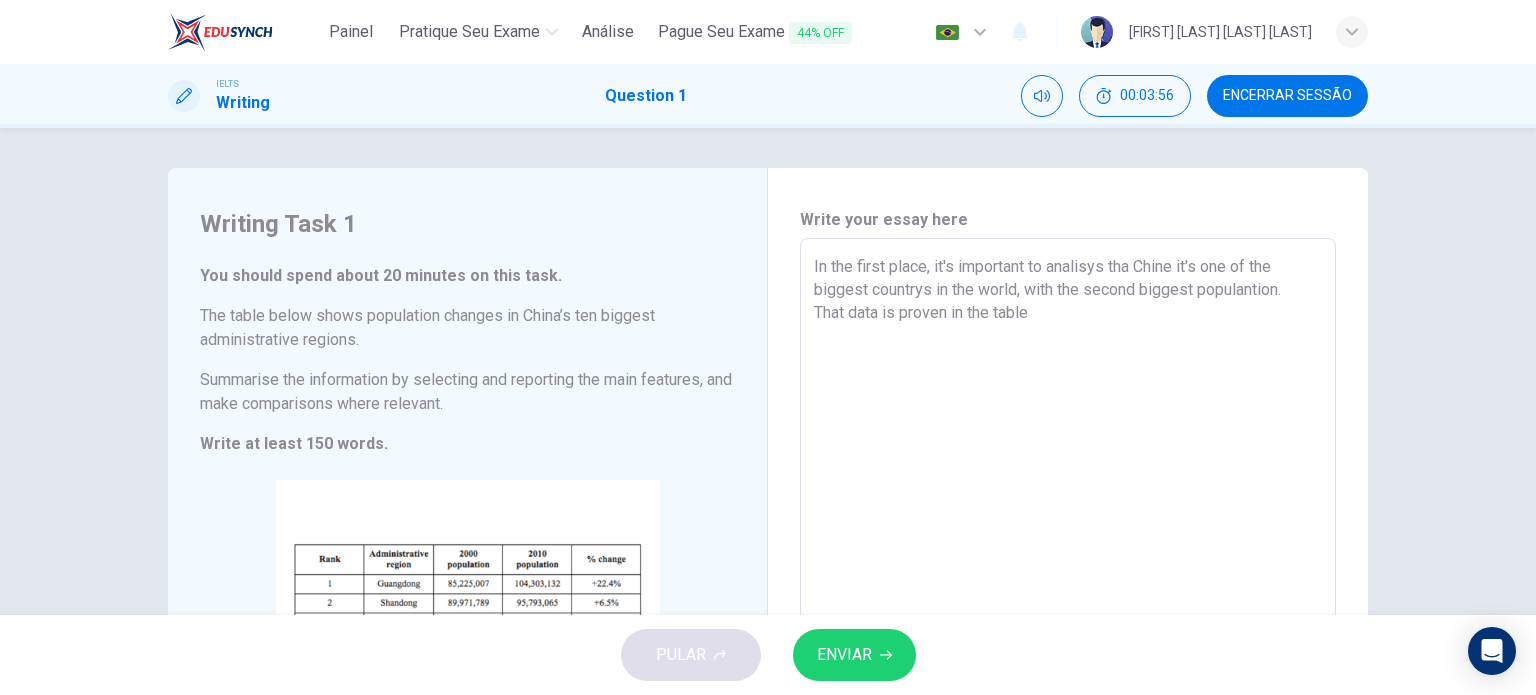 type on "In the first place, it's important to analisys tha Chine it's one of the biggest countrys in the world, with the second biggest populantion. That data is proven in the table" 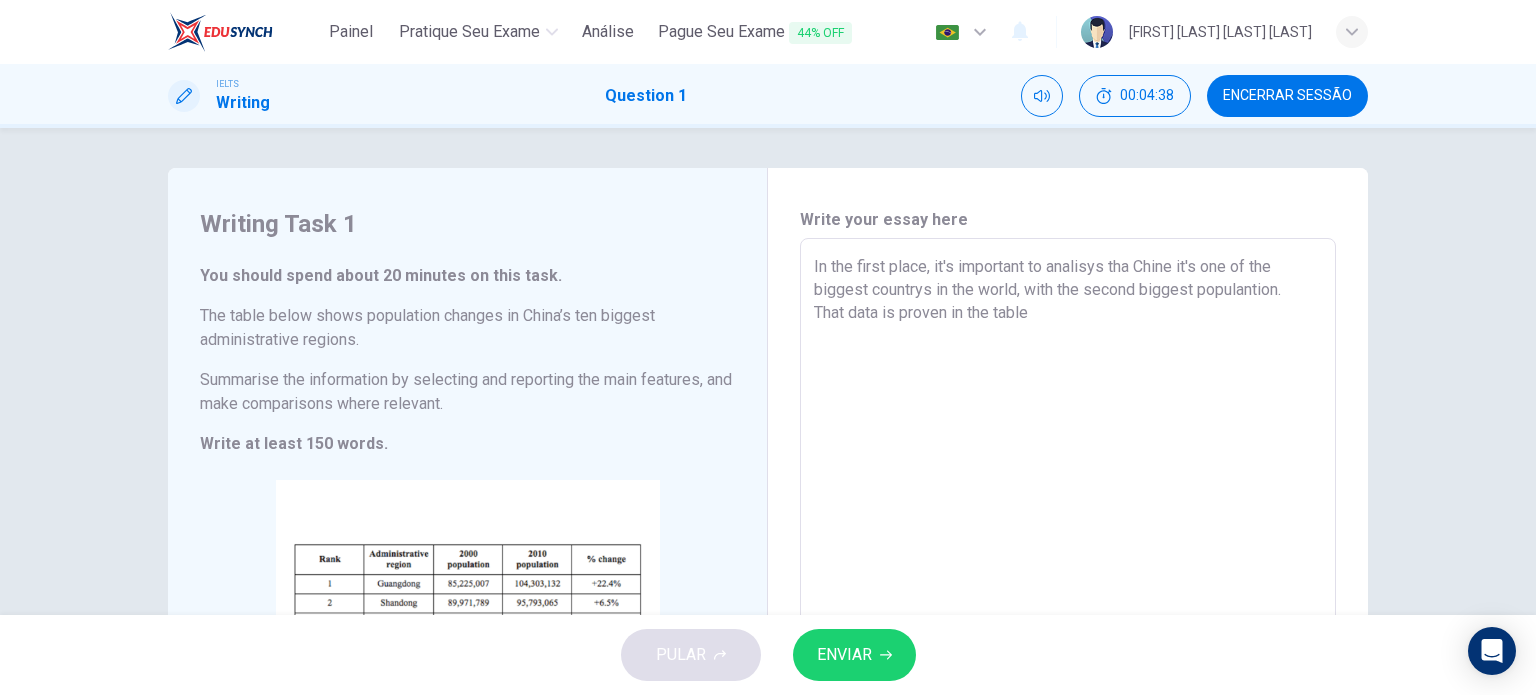 click on "Writing Task 1 You should spend about 20 minutes on this task. The table below shows population changes in China’s ten biggest administrative regions. Summarise the information by selecting and reporting the main features, and make comparisons where relevant. Write at least 150 words. CLIQUE PARA ZOOM Clique para Zoom" at bounding box center (468, 534) 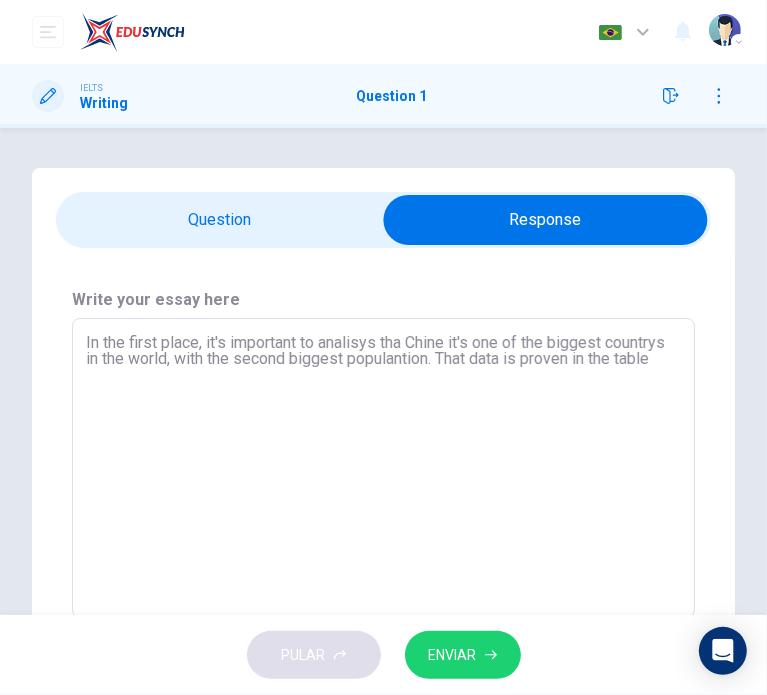 click on "In the first place, it's important to analisys tha Chine it's one of the biggest countrys in the world, with the second biggest populantion. That data is proven in the table" at bounding box center [383, 468] 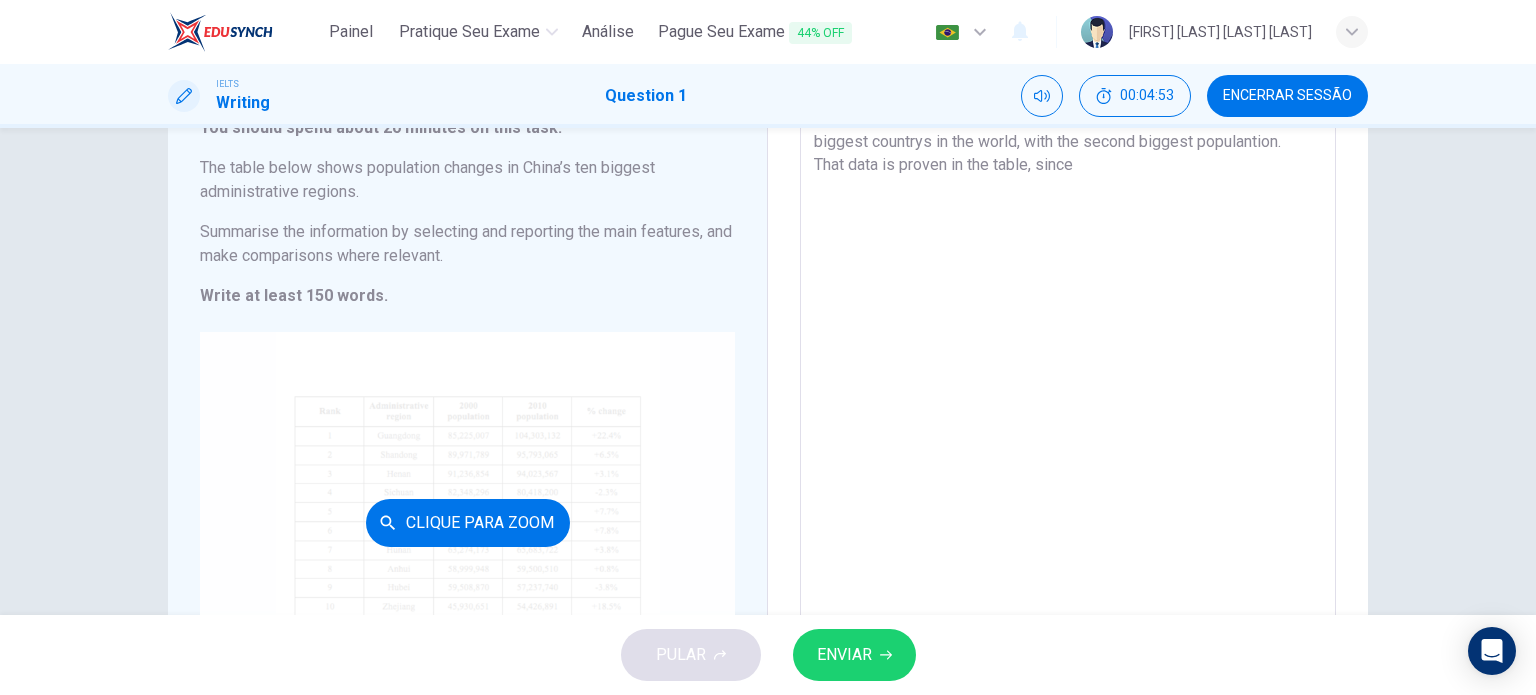 scroll, scrollTop: 100, scrollLeft: 0, axis: vertical 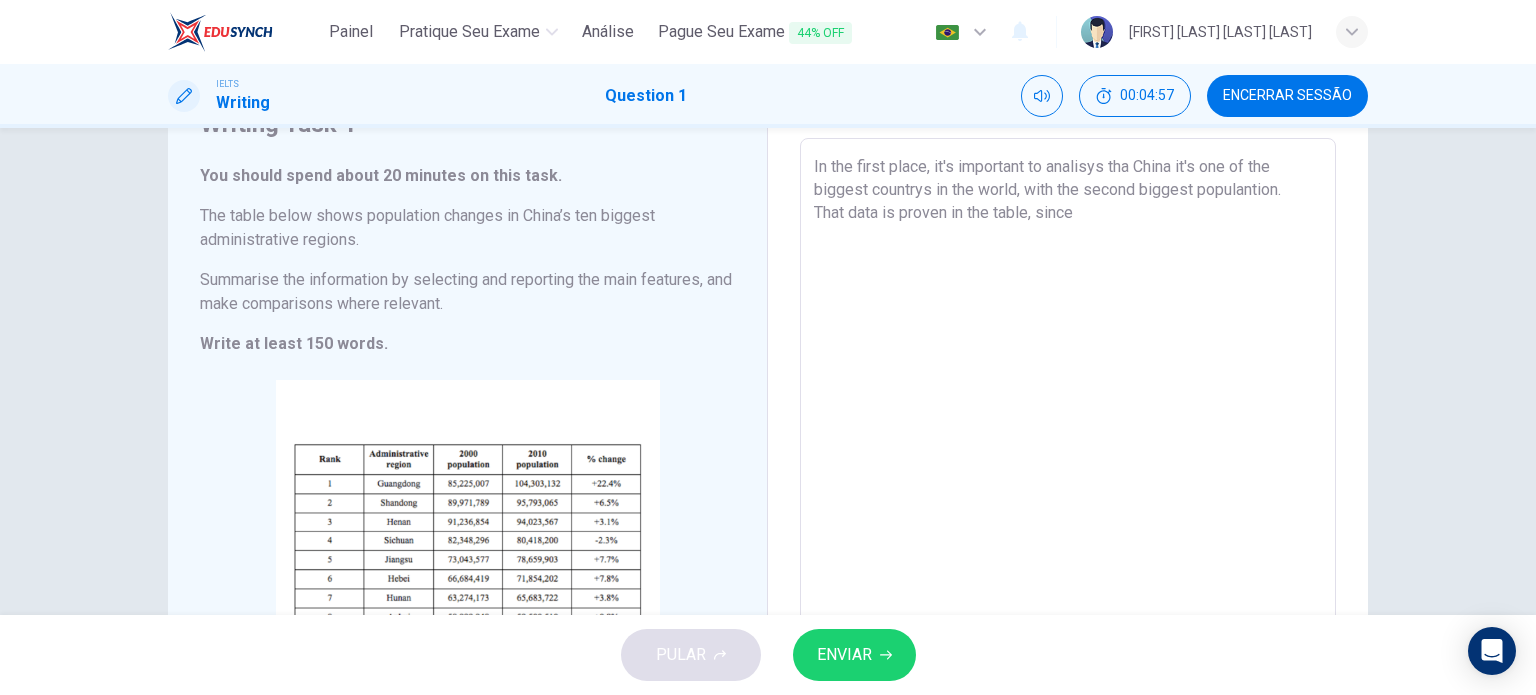 click on "In the first place, it's important to analisys tha China it's one of the biggest countrys in the world, with the second biggest populantion. That data is proven in the table, since" at bounding box center (1068, 434) 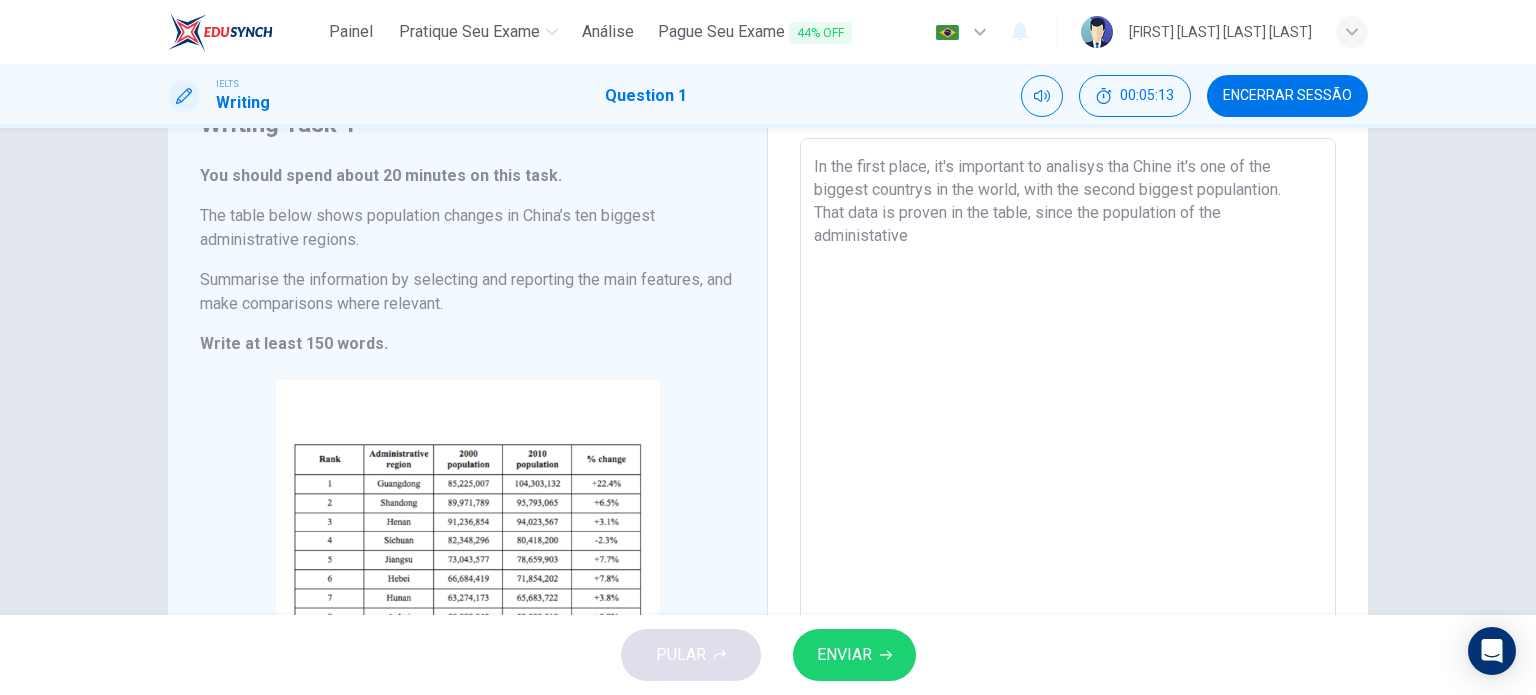 type on "In the first place, it's important to analisys tha Chine it's one of the biggest countrys in the world, with the second biggest populantion. That data is proven in the table, since the population of the administative" 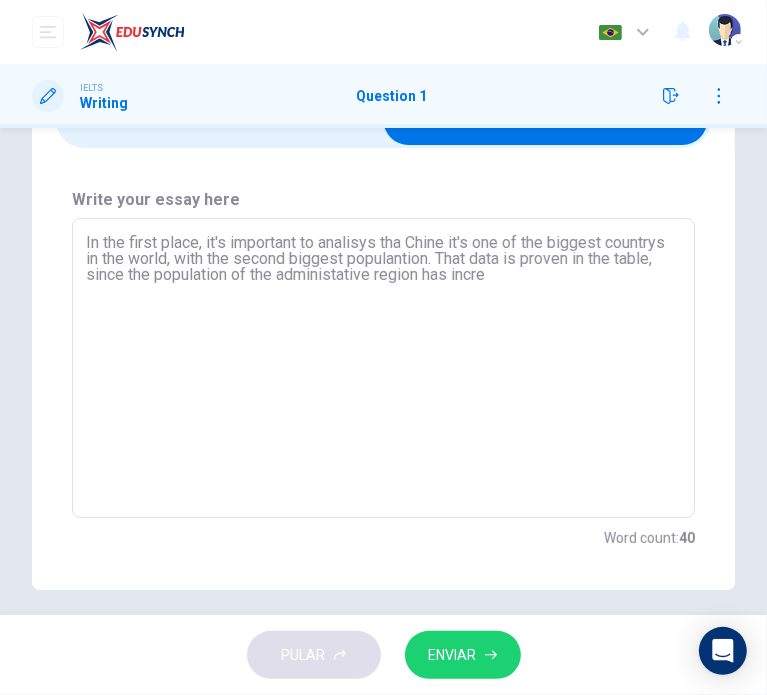 click on "In the first place, it's important to analisys tha Chine it's one of the biggest countrys in the world, with the second biggest populantion. That data is proven in the table, since the population of the administative region has incre" at bounding box center [383, 368] 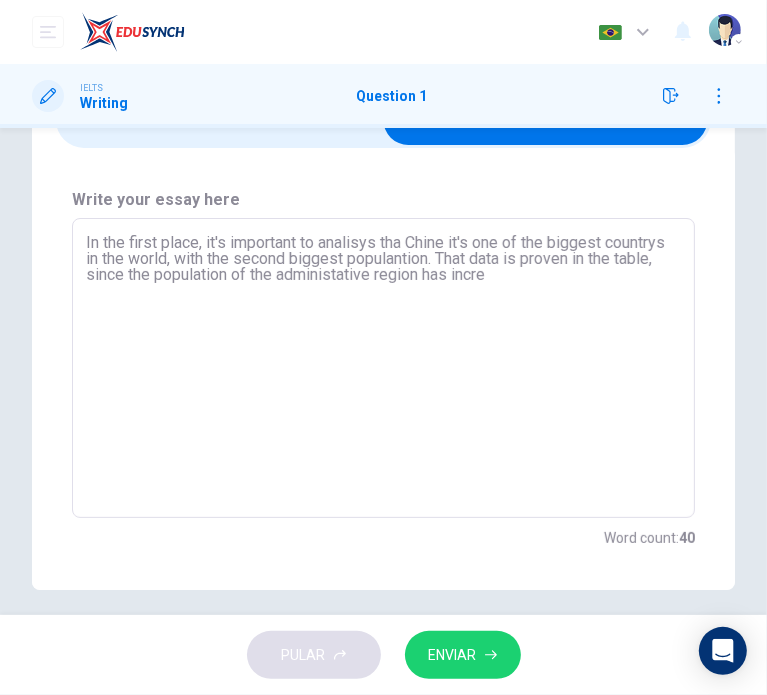click on "In the first place, it's important to analisys tha Chine it's one of the biggest countrys in the world, with the second biggest populantion. That data is proven in the table, since the population of the administative region has incre" at bounding box center [383, 368] 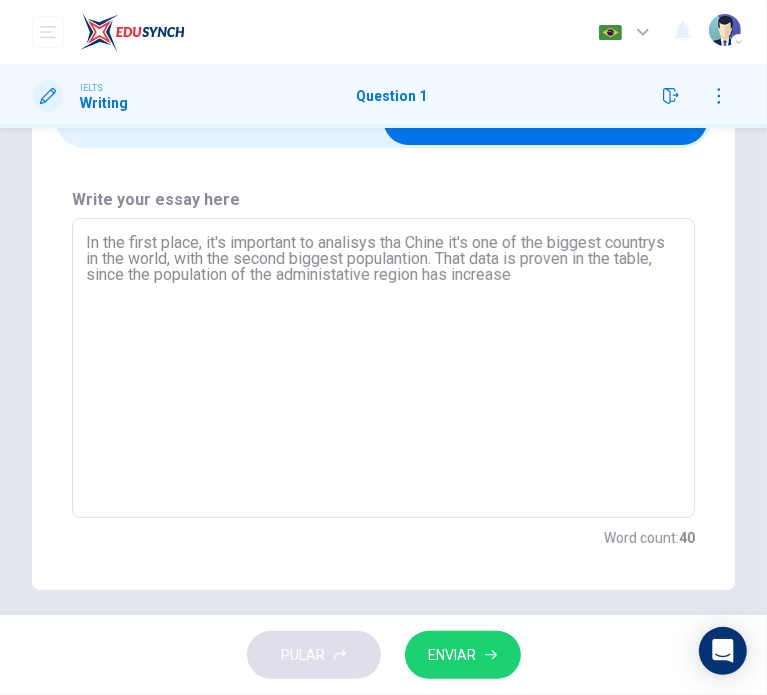 type on "In the first place, it's important to analisys tha Chine it's one of the biggest countrys in the world, with the second biggest populantion. That data is proven in the table, since the population of the administative region has increase" 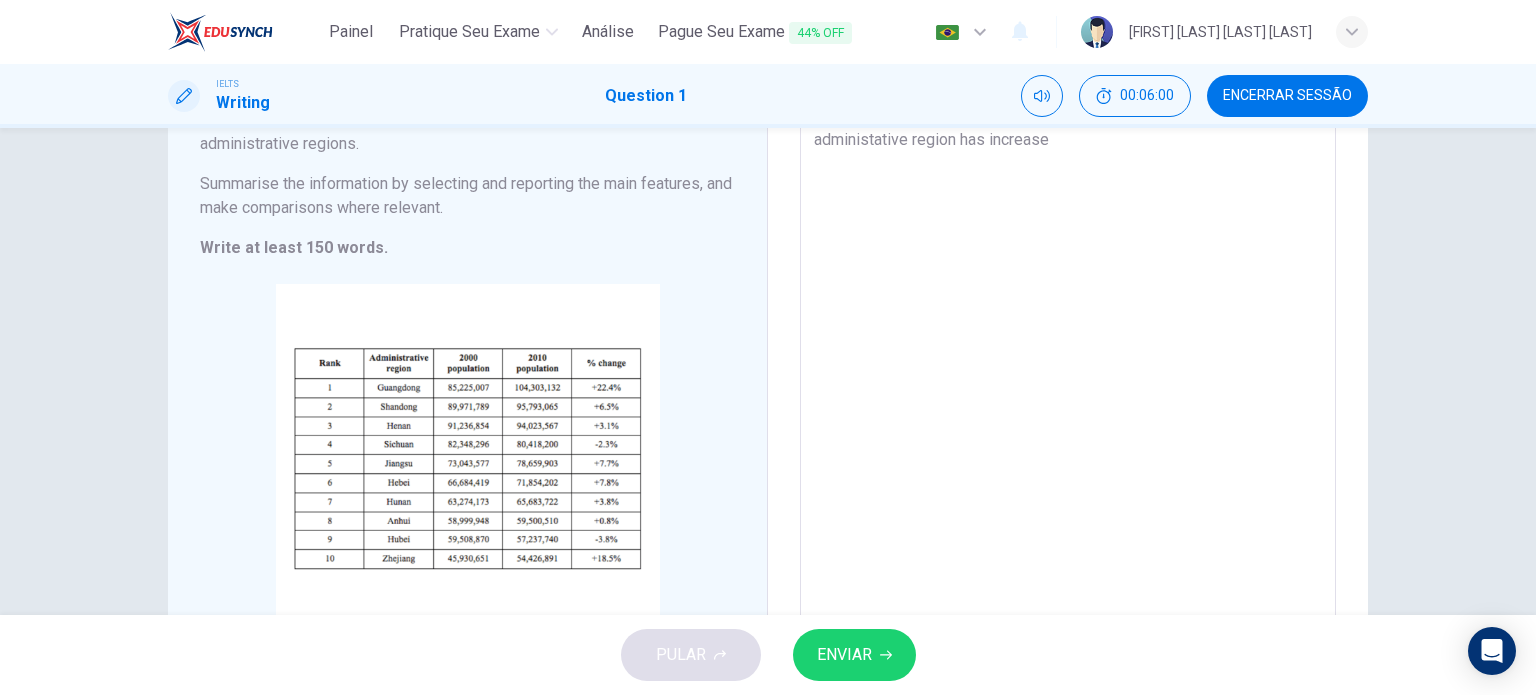 scroll, scrollTop: 25, scrollLeft: 0, axis: vertical 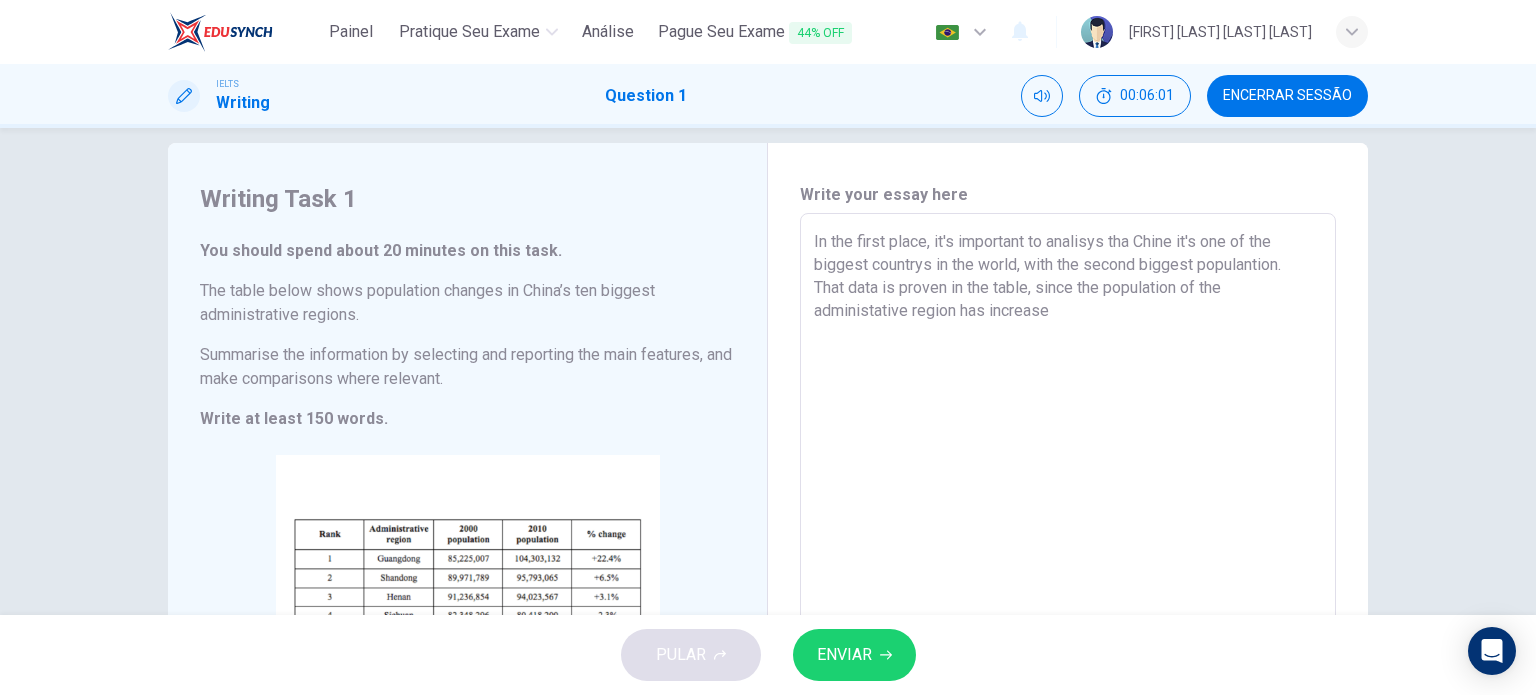 click on "In the first place, it's important to analisys tha Chine it's one of the biggest countrys in the world, with the second biggest populantion. That data is proven in the table, since the population of the administative region has increase" at bounding box center (1068, 509) 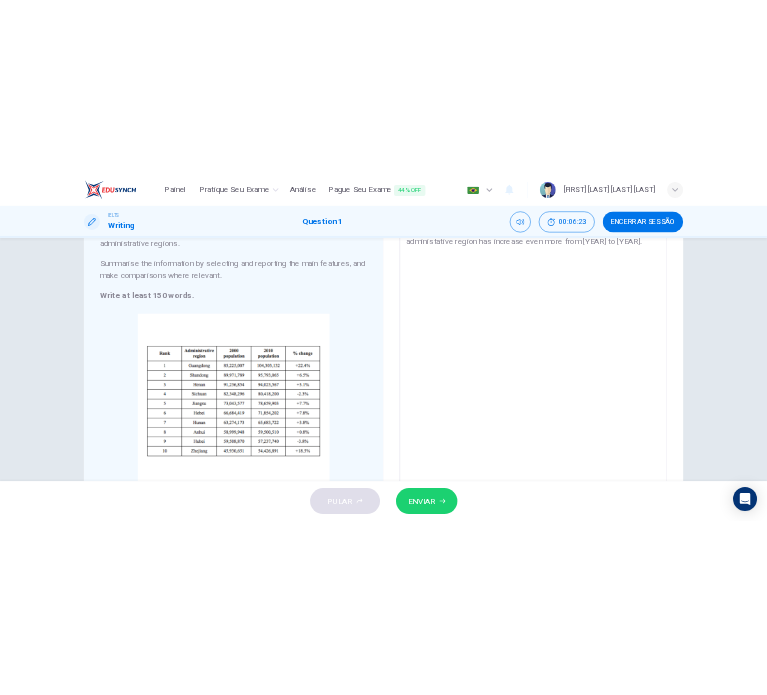 scroll, scrollTop: 100, scrollLeft: 0, axis: vertical 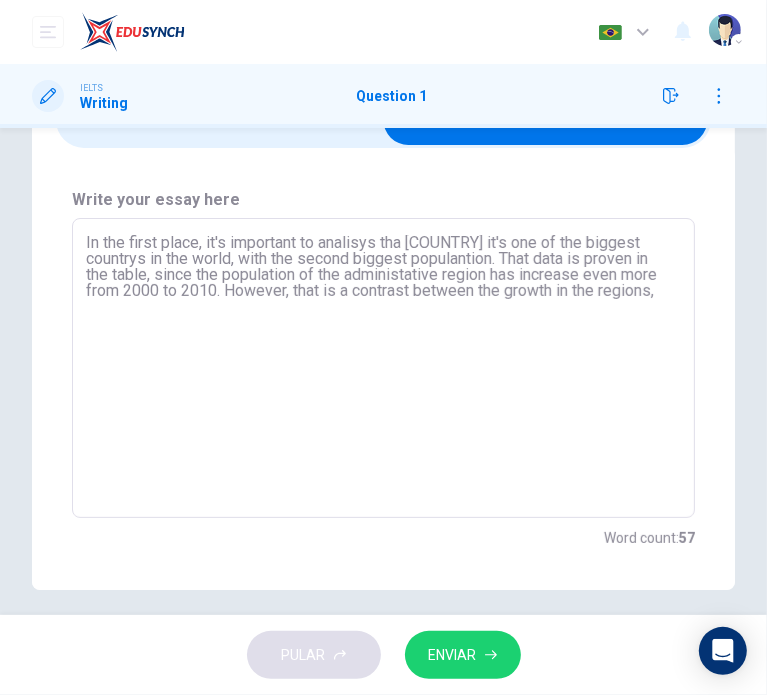 click on "In the first place, it's important to analisys tha [COUNTRY] it's one of the biggest countrys in the world, with the second biggest populantion. That data is proven in the table, since the population of the administative region has increase even more from 2000 to 2010. However, that is a contrast between the growth in the regions," at bounding box center [383, 368] 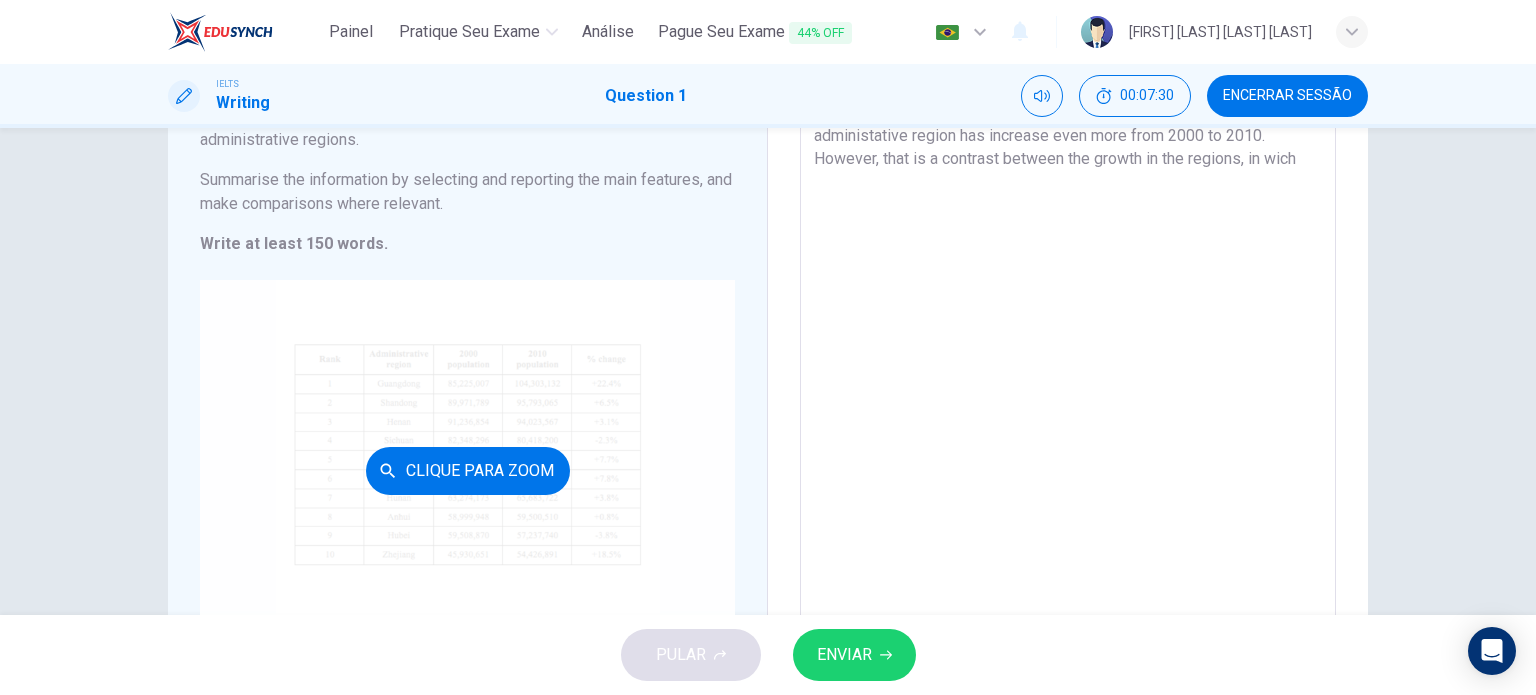 scroll, scrollTop: 100, scrollLeft: 0, axis: vertical 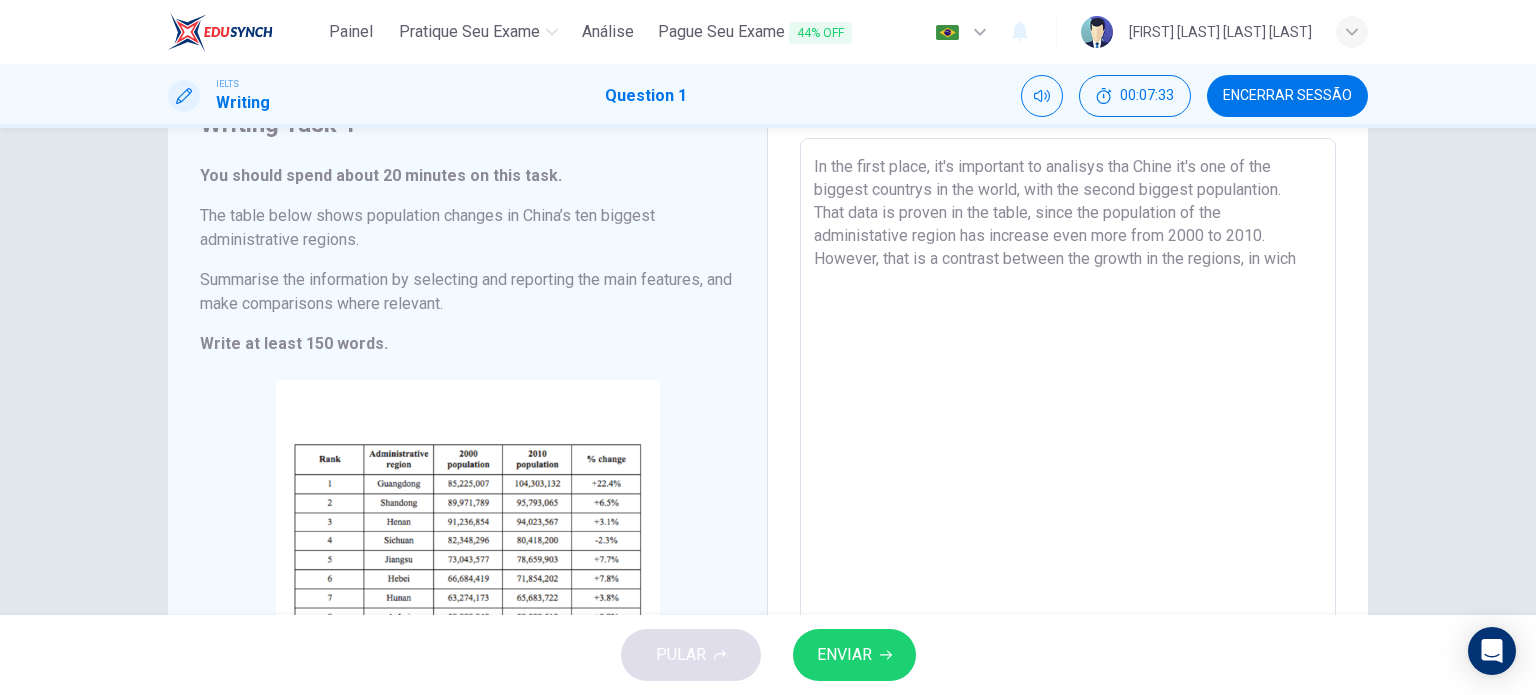 click on "In the first place, it's important to analisys tha Chine it's one of the biggest countrys in the world, with the second biggest populantion. That data is proven in the table, since the population of the administative region has increase even more from 2000 to 2010. However, that is a contrast between the growth in the regions, in wich" at bounding box center [1068, 434] 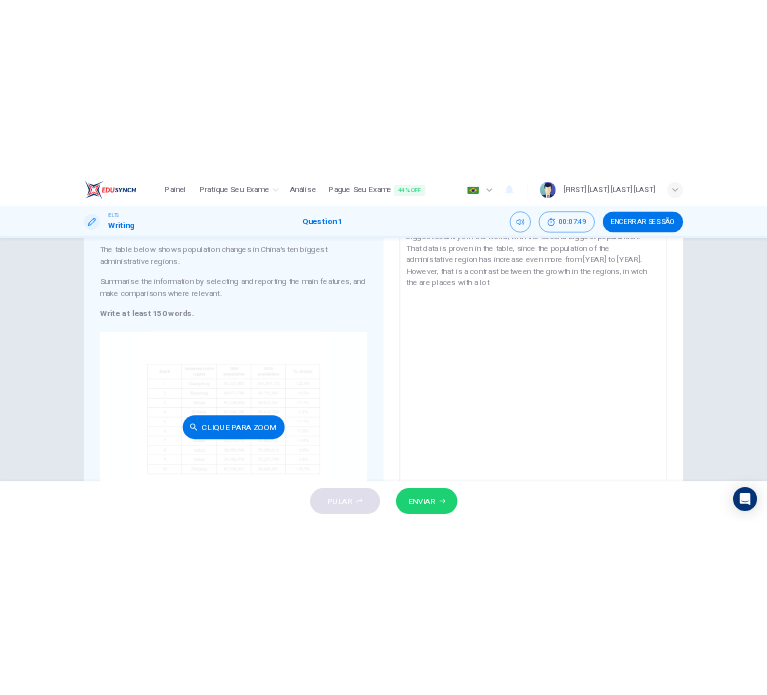 scroll, scrollTop: 200, scrollLeft: 0, axis: vertical 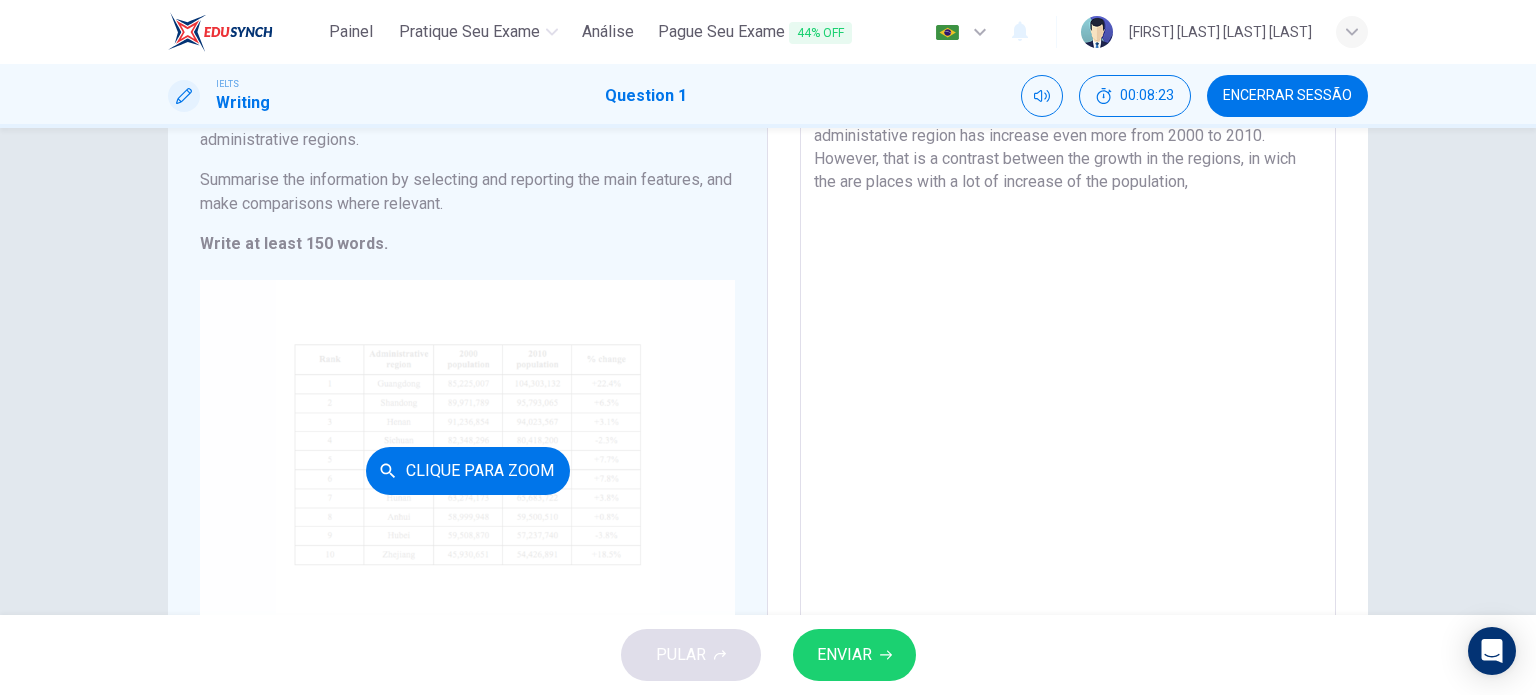 click on "Clique para Zoom" at bounding box center (467, 470) 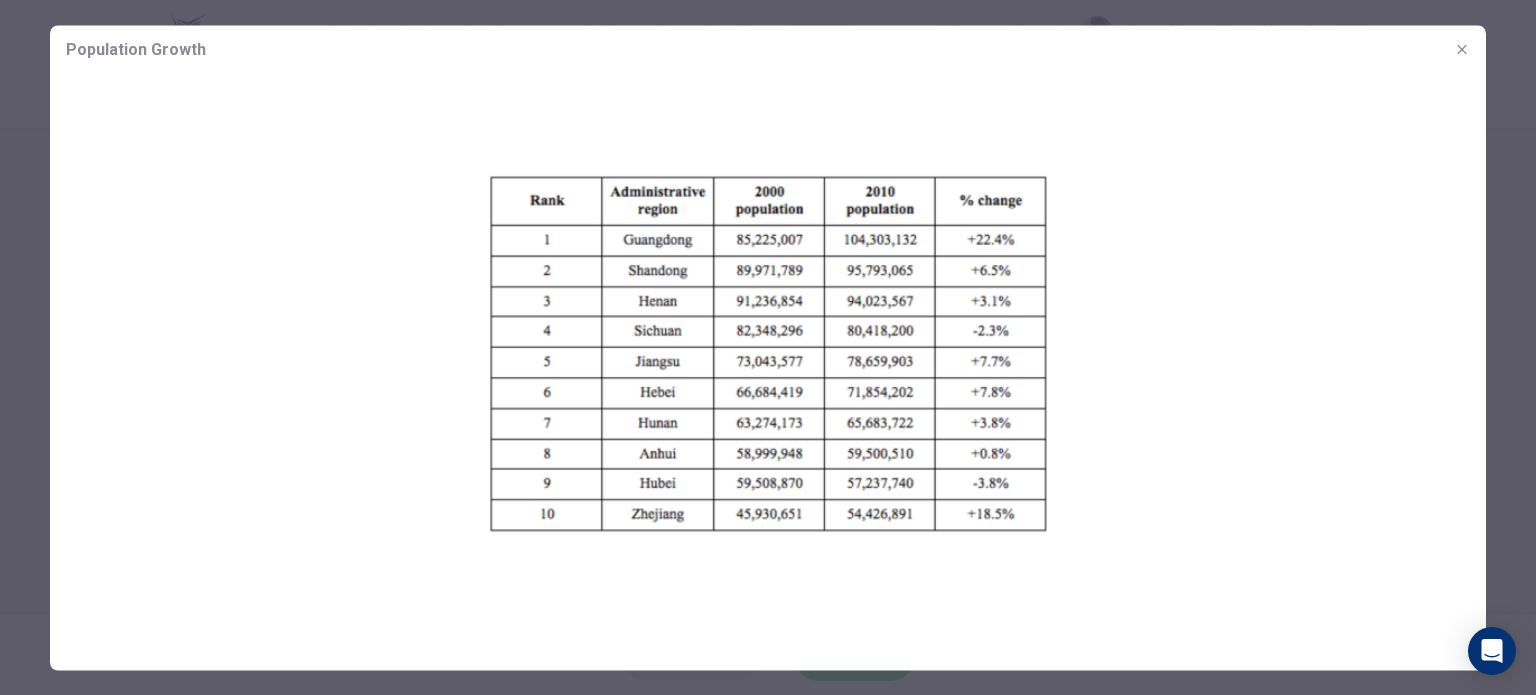 click at bounding box center (1462, 49) 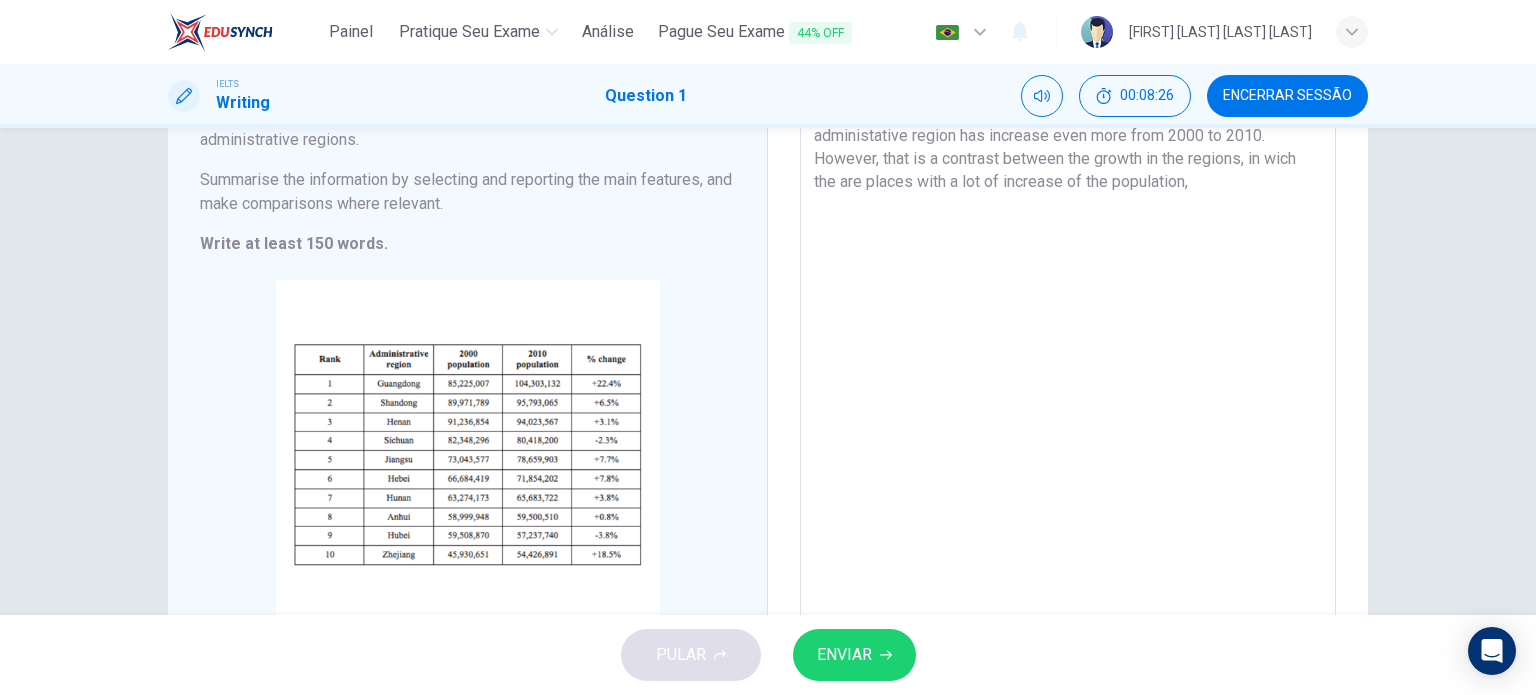 click on "In the first place, it's important to analisys tha Chine it's one of the biggest countrys in the world, with the second biggest populantion. That data is proven in the table, since the population of the administative region has increase even more from 2000 to 2010. However, that is a contrast between the growth in the regions, in wich the are places with a lot of increase of the population," at bounding box center [1068, 334] 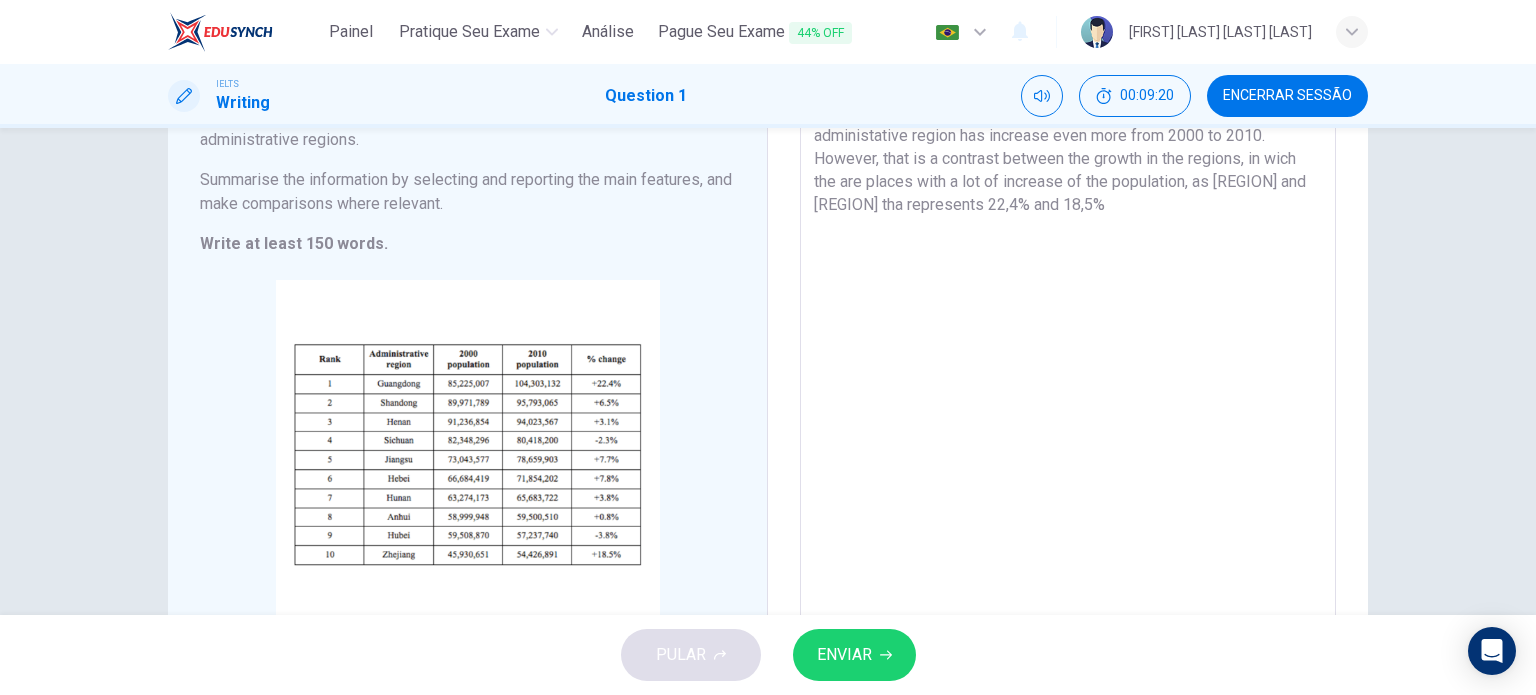 type on "In the first place, it's important to analisys tha Chine it's one of the biggest countrys in the world, with the second biggest populantion. That data is proven in the table, since the population of the administative region has increase even more from 2000 to 2010. However, that is a contrast between the growth in the regions, in wich the are places with a lot of increase of the population, as [REGION] and [REGION] tha represents 22,4% and 18,5%" 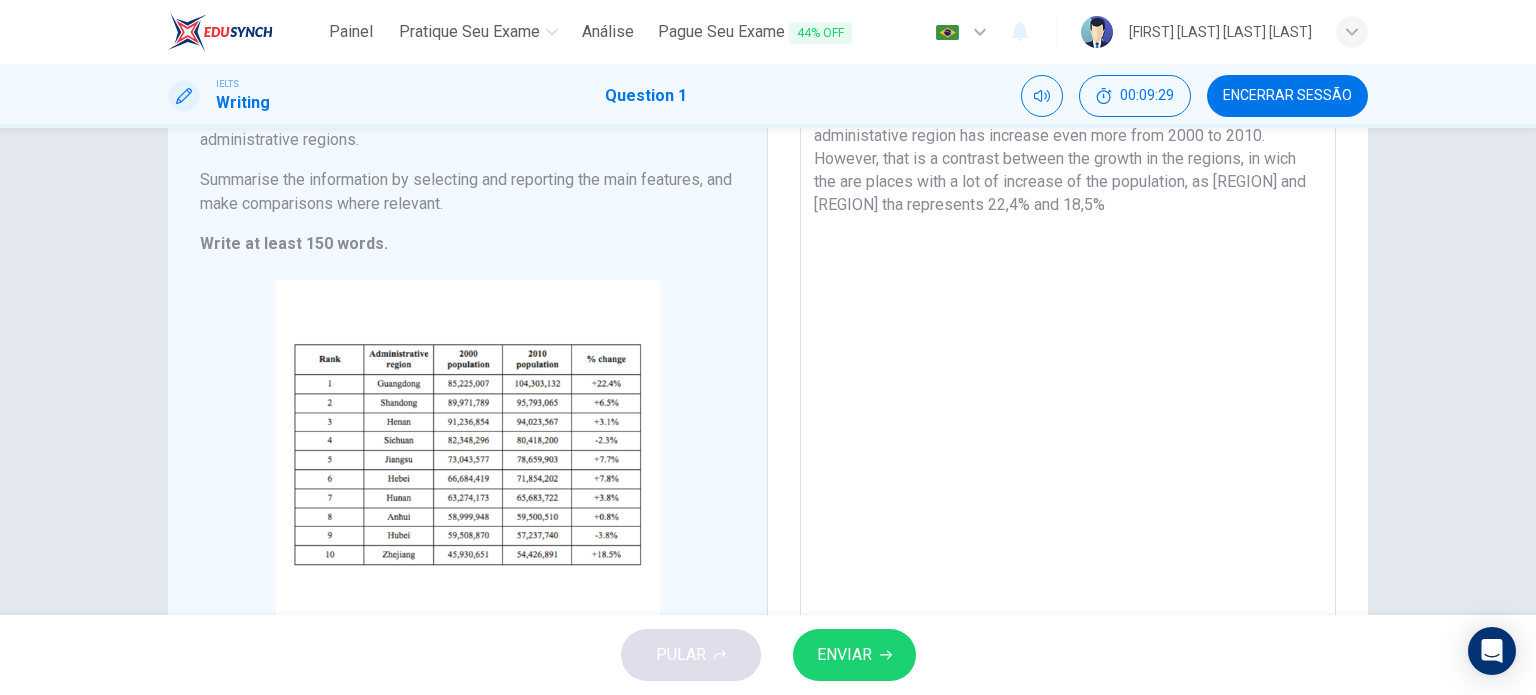 click on "Writing Task 1 You should spend about 20 minutes on this task. The table below shows population changes in China’s ten biggest administrative regions. Summarise the information by selecting and reporting the main features, and make comparisons where relevant. Write at least 150 words. CLIQUE PARA ZOOM Clique para Zoom Write your essay here In the first place, it's important to analisys tha Chine it's one of the biggest countrys in the world, with the second biggest populantion. That data is proven in the table, since the population of the administative region has increase even more from 2000 to 2010. However, that is a contrast between the growth in the regions, in wich the are places with a lot of increase of the population, as [REGION] and [REGION] tha represents 22,4% and 18,5%  x ​ Word count :  81" at bounding box center (768, 371) 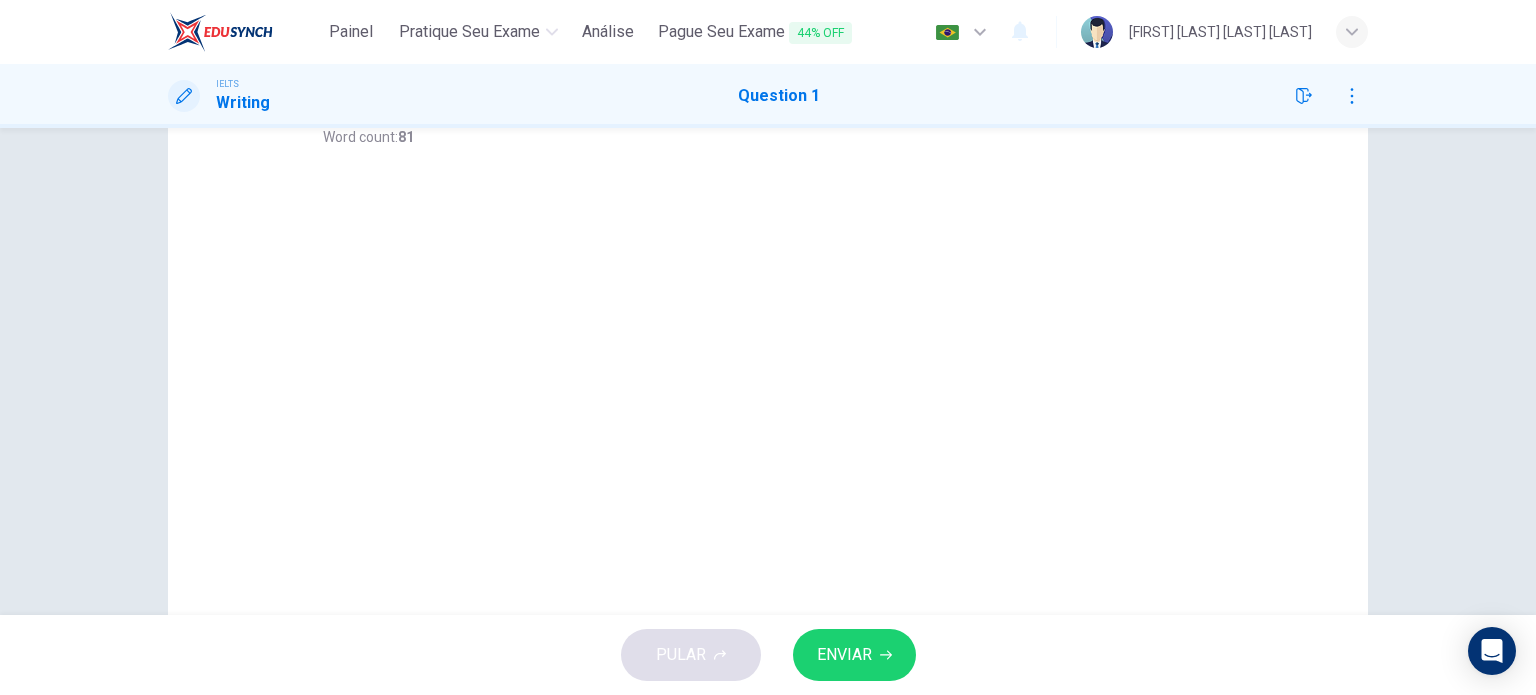 scroll, scrollTop: 115, scrollLeft: 0, axis: vertical 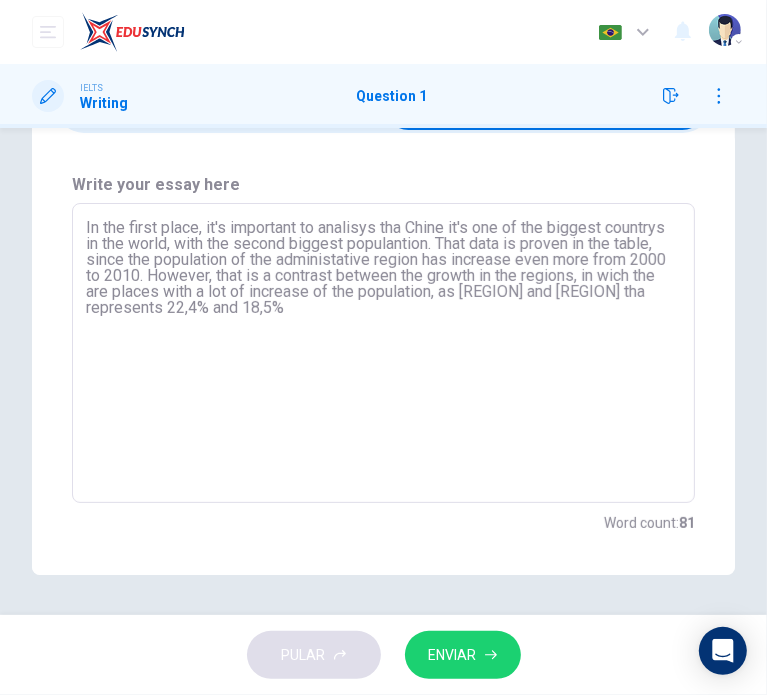 click on "In the first place, it's important to analisys tha Chine it's one of the biggest countrys in the world, with the second biggest populantion. That data is proven in the table, since the population of the administative region has increase even more from 2000 to 2010. However, that is a contrast between the growth in the regions, in wich the are places with a lot of increase of the population, as [REGION] and [REGION] tha represents 22,4% and 18,5%" at bounding box center [383, 353] 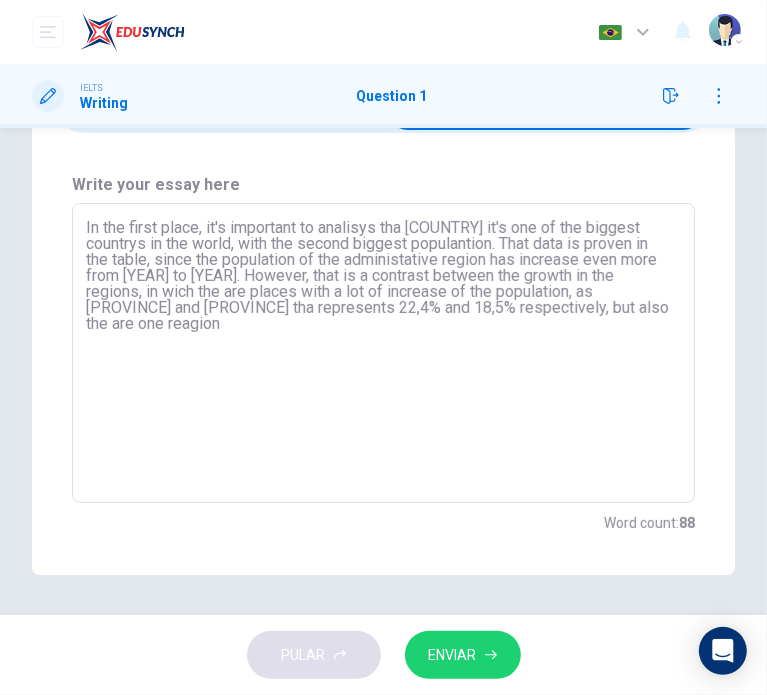 click on "In the first place, it's important to analisys tha [COUNTRY] it's one of the biggest countrys in the world, with the second biggest populantion. That data is proven in the table, since the population of the administative region has increase even more from [YEAR] to [YEAR]. However, that is a contrast between the growth in the regions, in wich the are places with a lot of increase of the population, as [PROVINCE] and [PROVINCE] tha represents 22,4% and 18,5% respectively, but also the are one reagion" at bounding box center [383, 353] 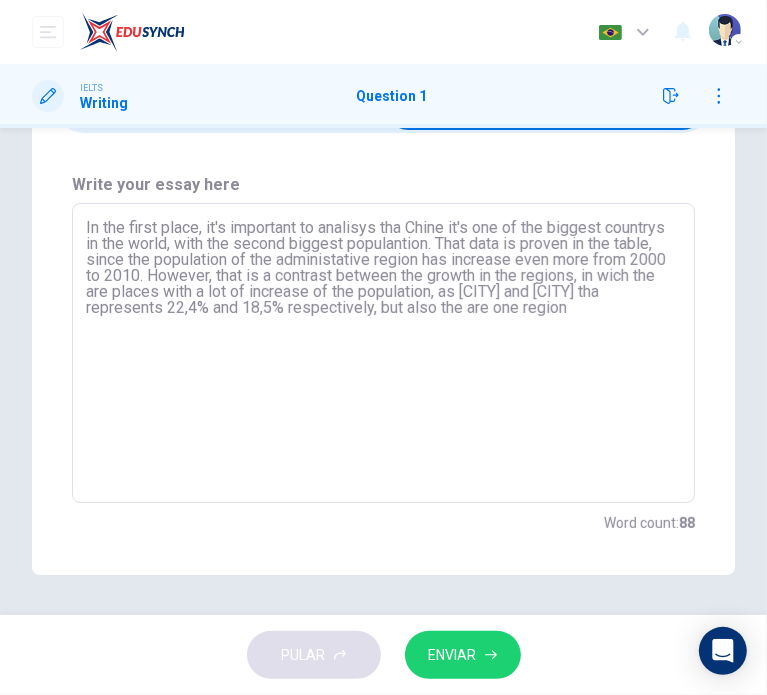 click on "In the first place, it's important to analisys tha Chine it's one of the biggest countrys in the world, with the second biggest populantion. That data is proven in the table, since the population of the administative region has increase even more from 2000 to 2010. However, that is a contrast between the growth in the regions, in wich the are places with a lot of increase of the population, as [CITY] and [CITY] tha represents 22,4% and 18,5% respectively, but also the are one region" at bounding box center (383, 353) 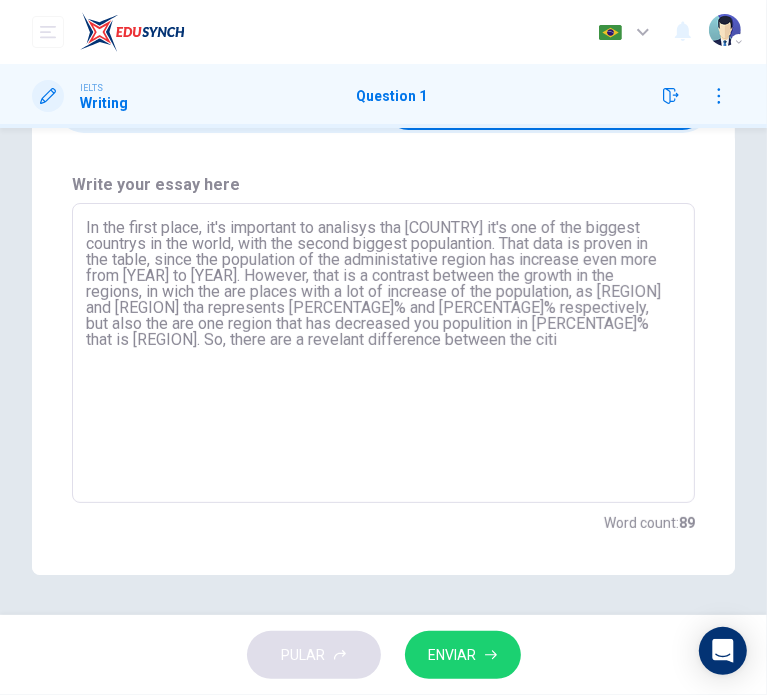click on "In the first place, it's important to analisys tha [COUNTRY] it's one of the biggest countrys in the world, with the second biggest populantion. That data is proven in the table, since the population of the administative region has increase even more from [YEAR] to [YEAR]. However, that is a contrast between the growth in the regions, in wich the are places with a lot of increase of the population, as [REGION] and [REGION] tha represents [PERCENTAGE]% and [PERCENTAGE]% respectively, but also the are one region that has decreased you populition in [PERCENTAGE]% that is [REGION]. So, there are a revelant difference between the citi" at bounding box center [383, 353] 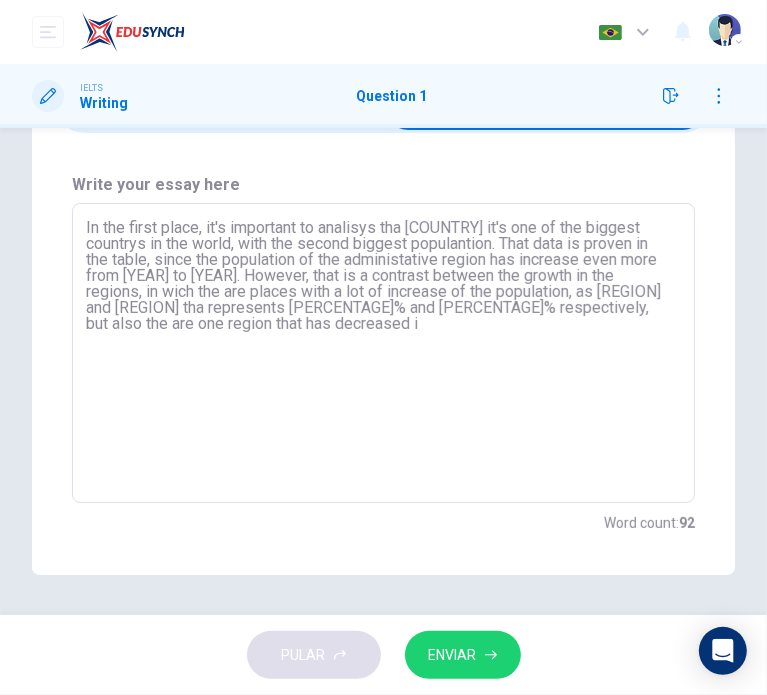 type on "In the first place, it's important to analisys tha [COUNTRY] it's one of the biggest countrys in the world, with the second biggest populantion. That data is proven in the table, since the population of the administative region has increase even more from [YEAR] to [YEAR]. However, that is a contrast between the growth in the regions, in wich the are places with a lot of increase of the population, as [PROVINCE] and [PROVINCE] tha represents 22,4% and 18,5% respectively, but also the are one region that has decreased" 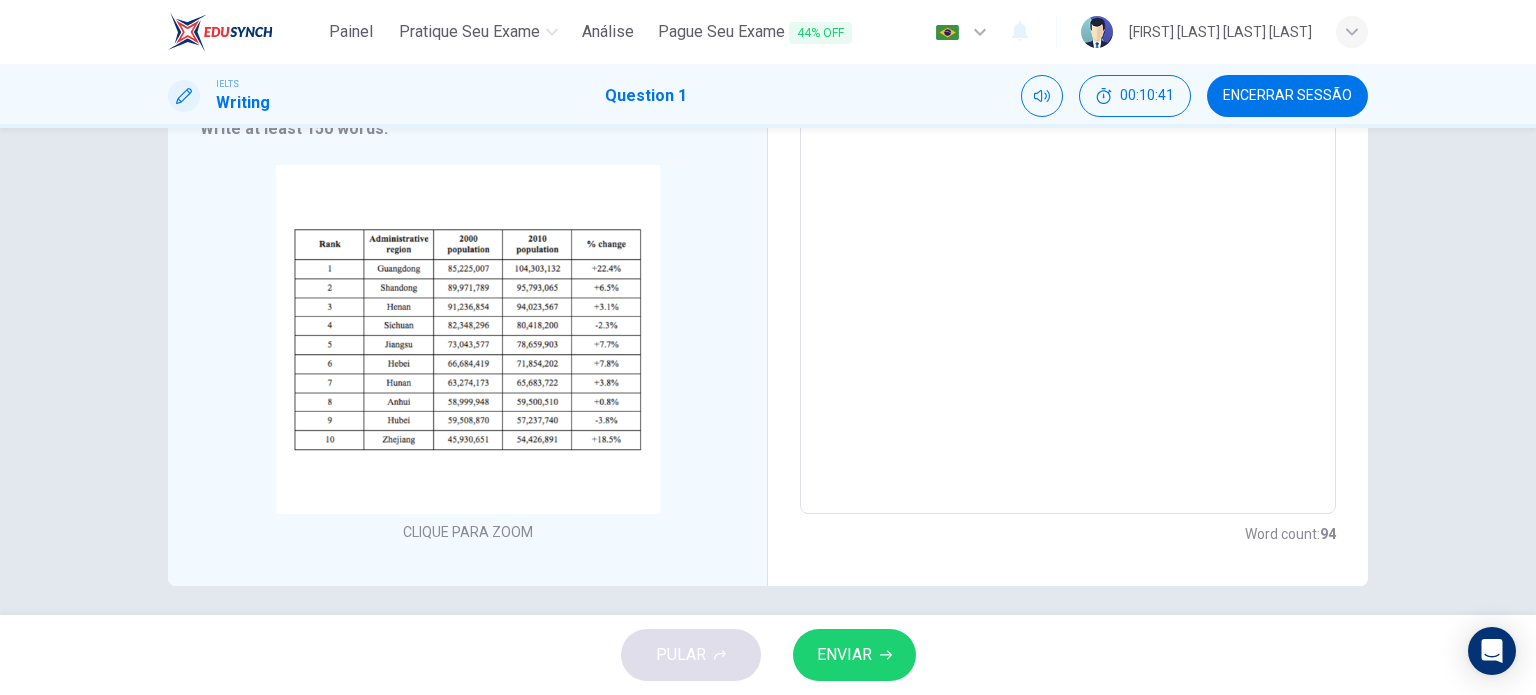 scroll, scrollTop: 215, scrollLeft: 0, axis: vertical 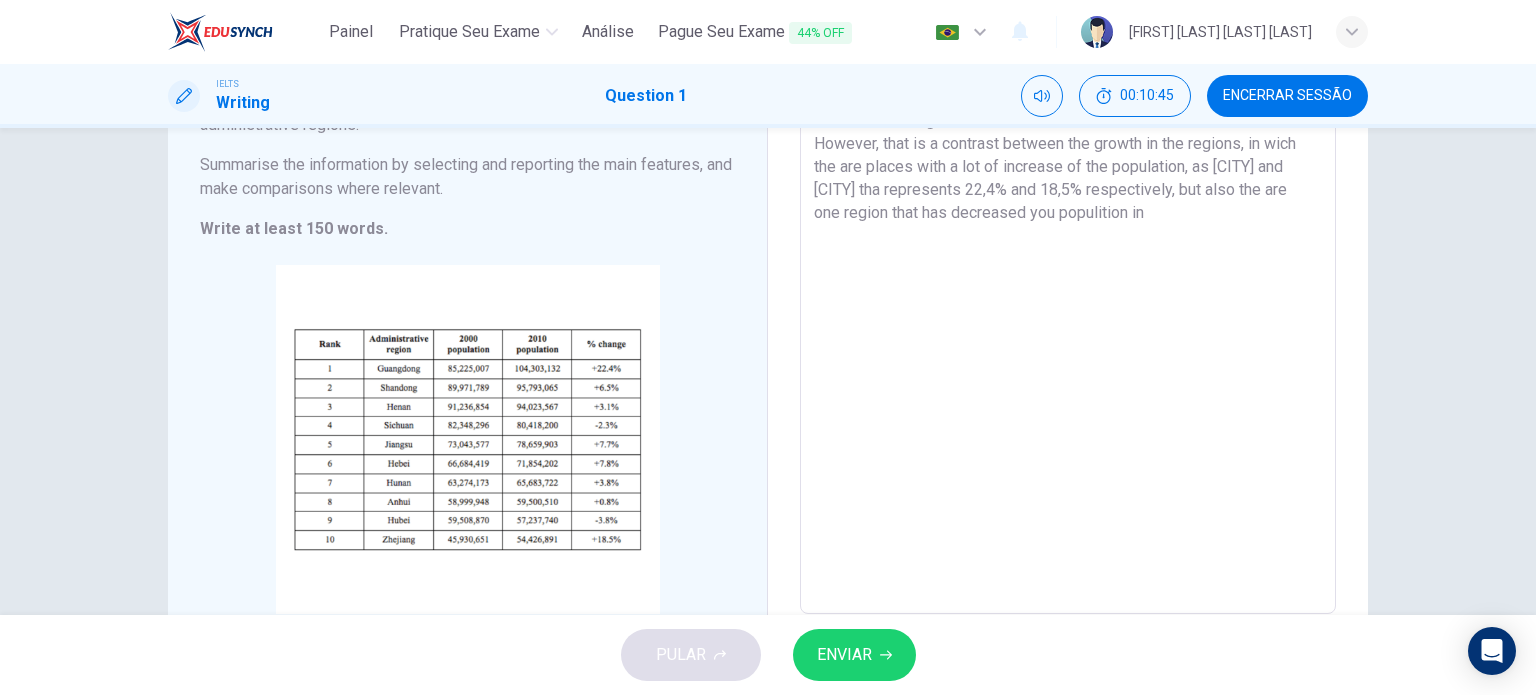 click on "In the first place, it's important to analisys tha Chine it's one of the biggest countrys in the world, with the second biggest populantion. That data is proven in the table, since the population of the administative region has increase even more from 2000 to 2010. However, that is a contrast between the growth in the regions, in wich the are places with a lot of increase of the population, as [CITY] and [CITY] tha represents 22,4% and 18,5% respectively, but also the are one region that has decreased you populition in" at bounding box center (1068, 319) 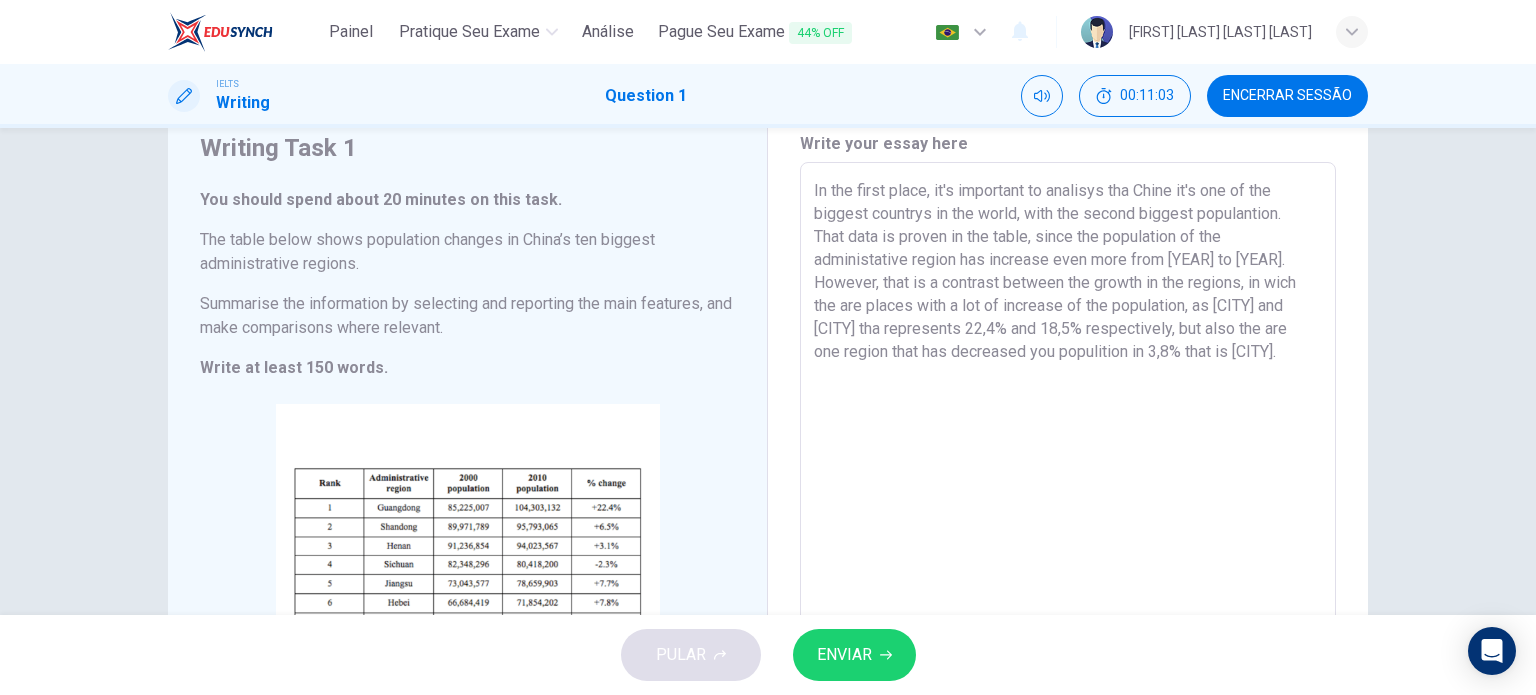 scroll, scrollTop: 15, scrollLeft: 0, axis: vertical 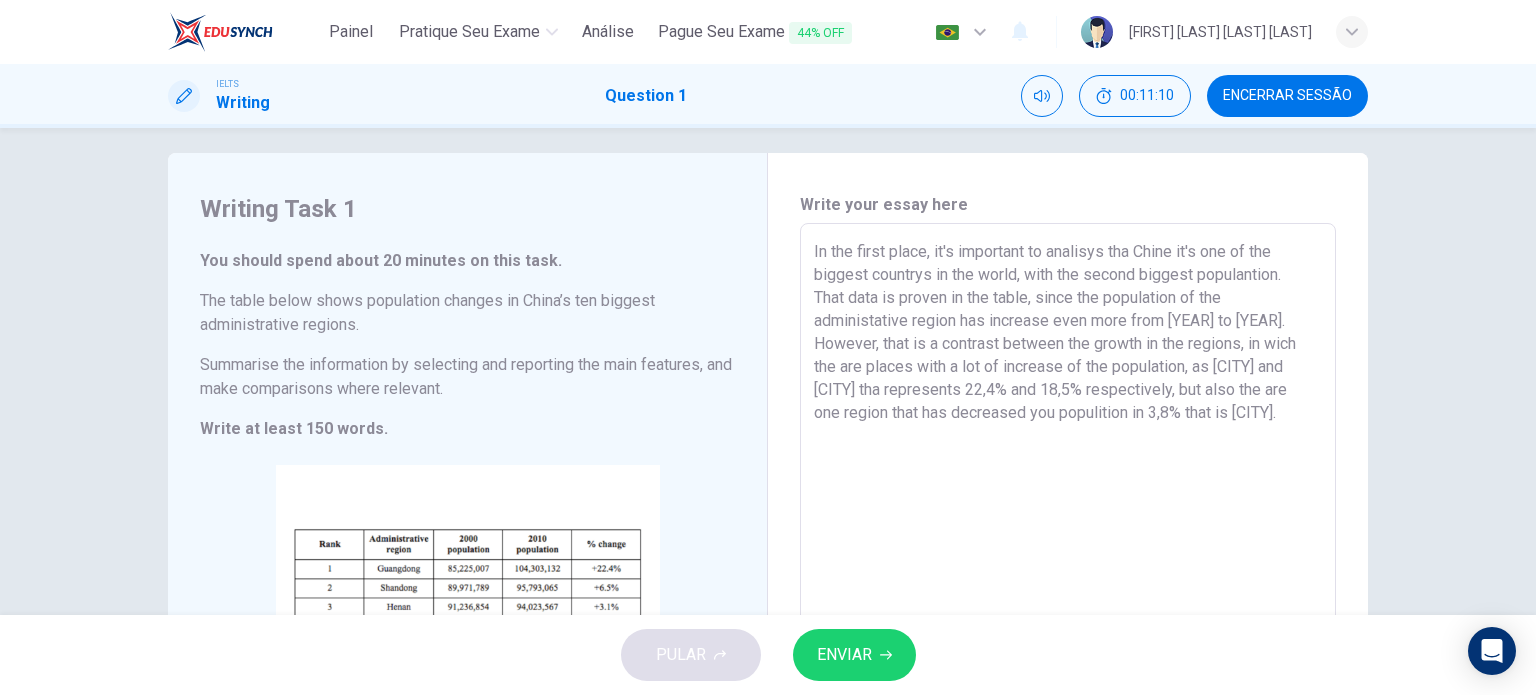 type on "In the first place, it's important to analisys tha Chine it's one of the biggest countrys in the world, with the second biggest populantion. That data is proven in the table, since the population of the administative region has increase even more from [YEAR] to [YEAR]. However, that is a contrast between the growth in the regions, in wich the are places with a lot of increase of the population, as [CITY] and [CITY] tha represents 22,4% and 18,5% respectively, but also the are one region that has decreased you populition in 3,8% that is [CITY]." 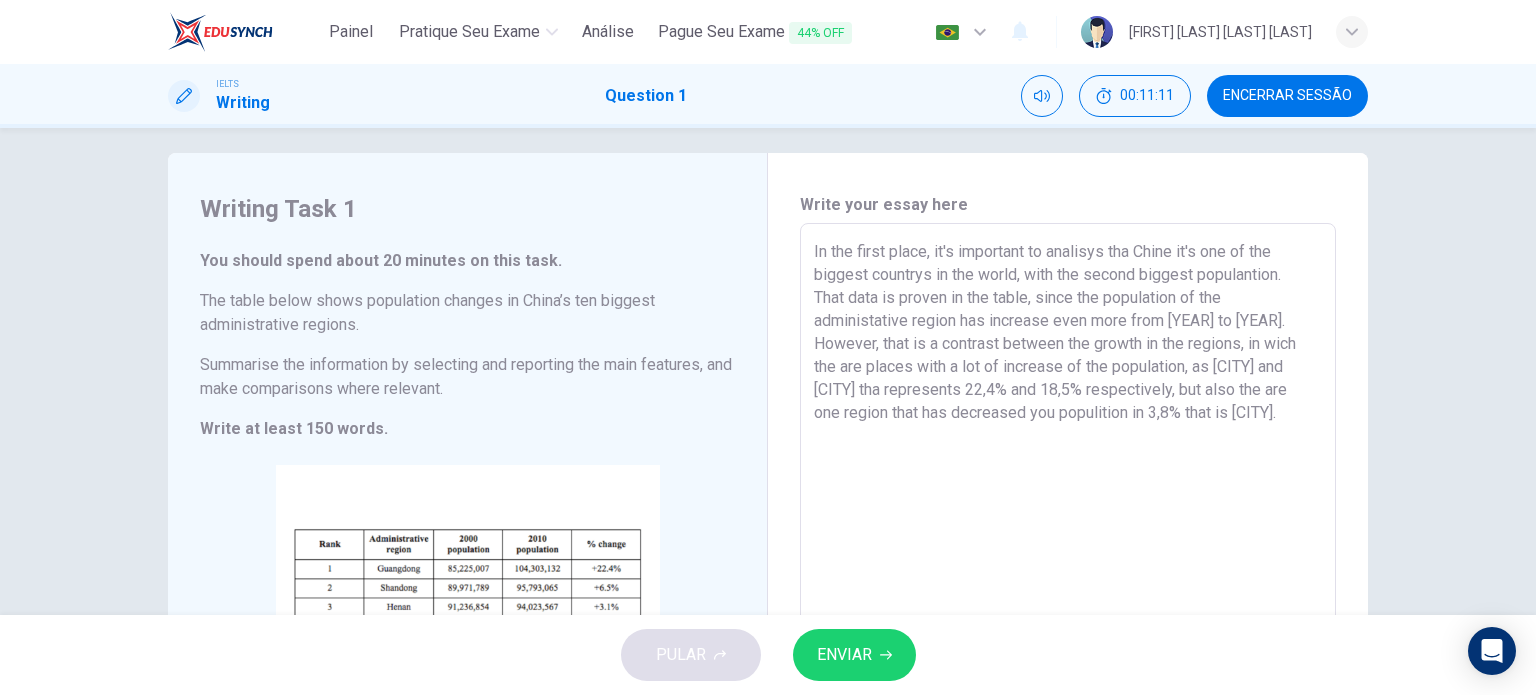 drag, startPoint x: 805, startPoint y: 249, endPoint x: 921, endPoint y: 285, distance: 121.45781 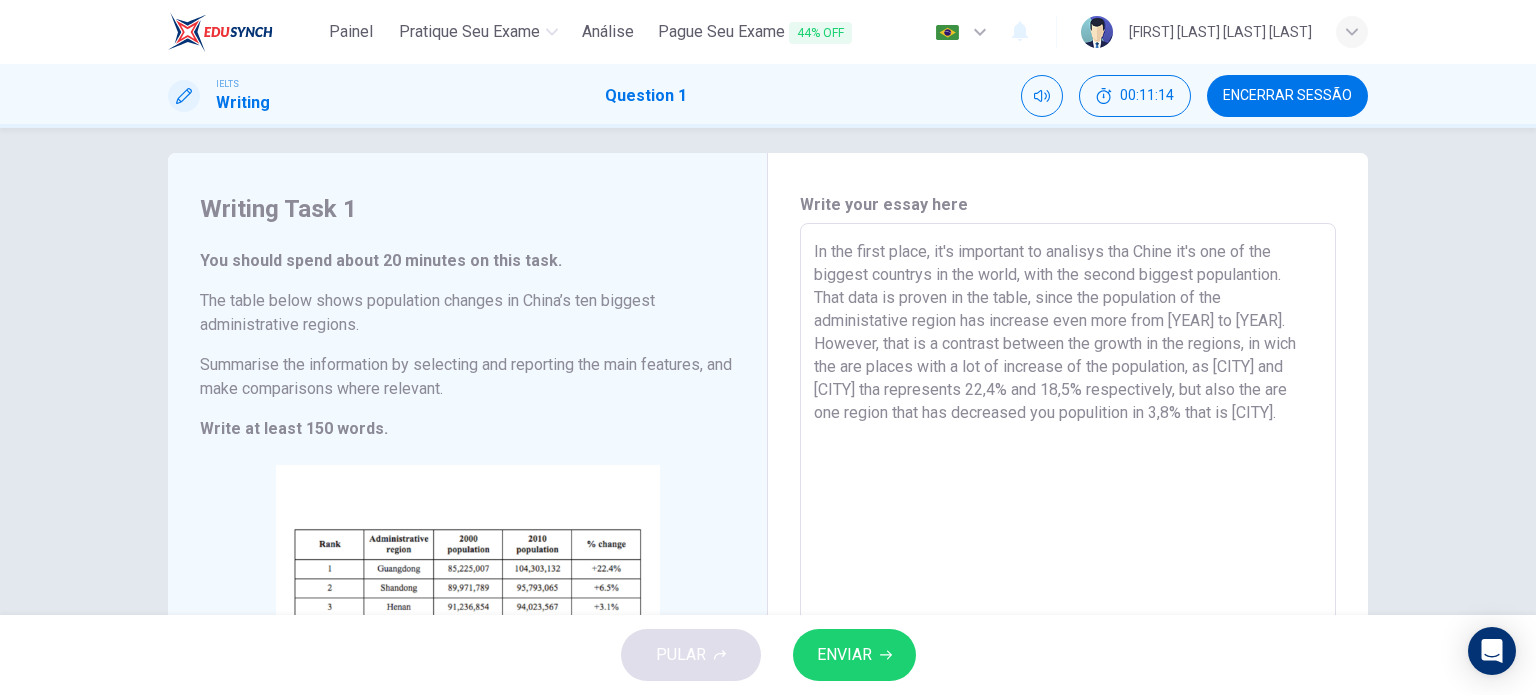 drag, startPoint x: 808, startPoint y: 252, endPoint x: 1315, endPoint y: 425, distance: 535.70325 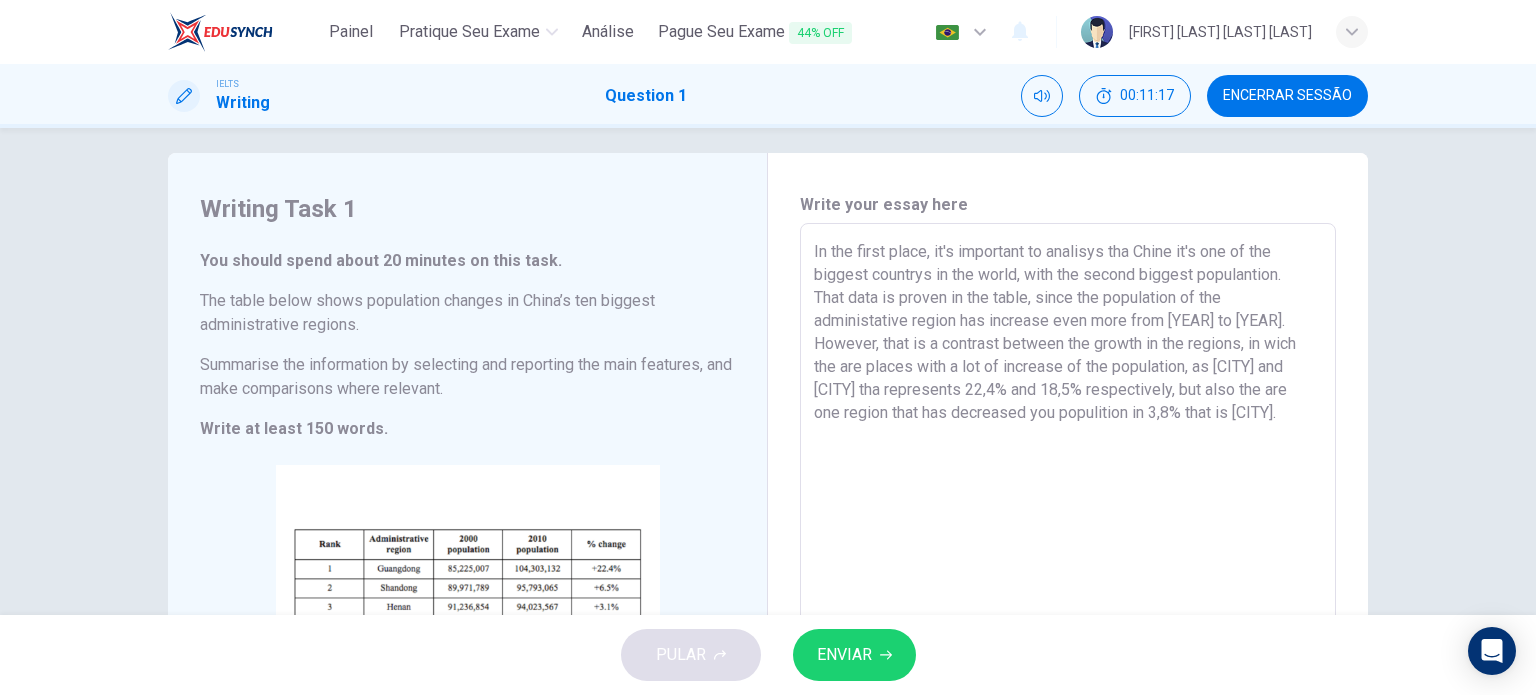 drag, startPoint x: 1016, startPoint y: 344, endPoint x: 1031, endPoint y: 360, distance: 21.931713 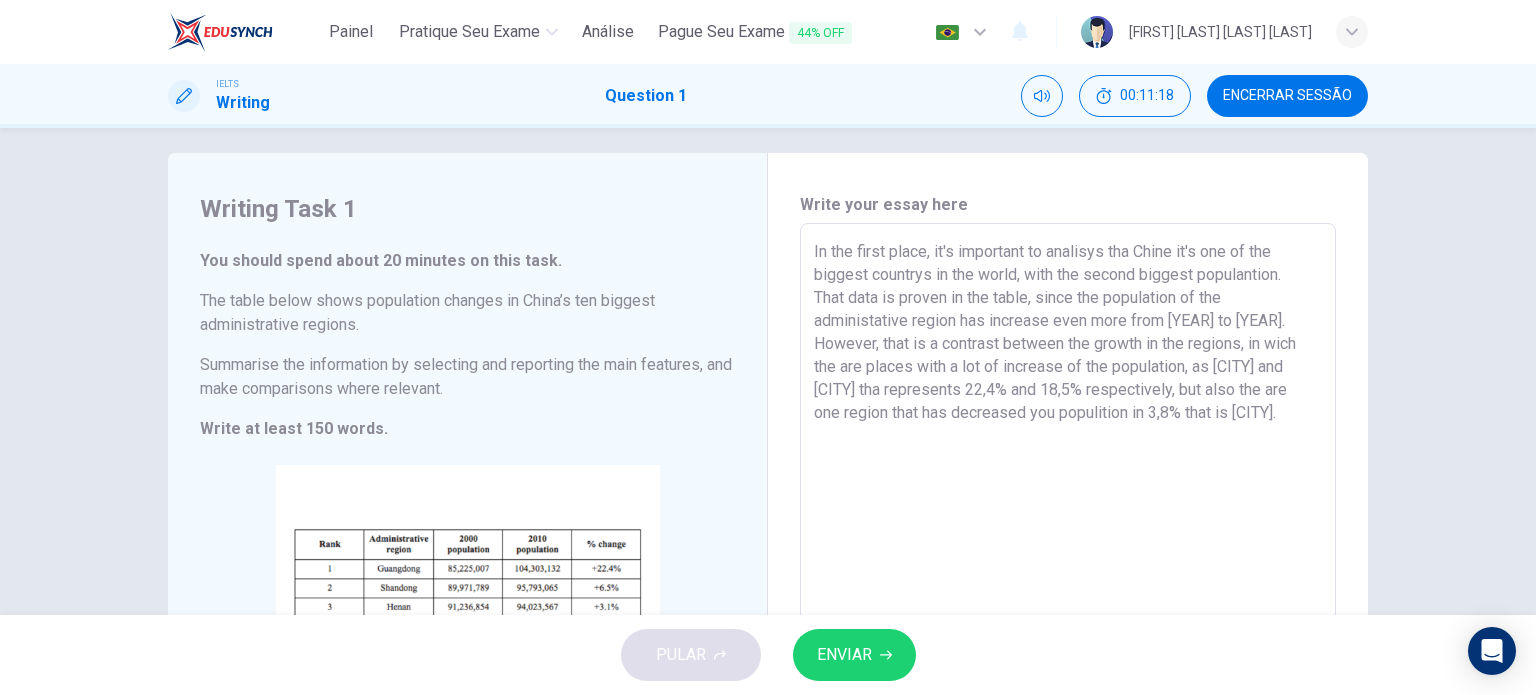 click on "In the first place, it's important to analisys tha Chine it's one of the biggest countrys in the world, with the second biggest populantion. That data is proven in the table, since the population of the administative region has increase even more from [YEAR] to [YEAR]. However, that is a contrast between the growth in the regions, in wich the are places with a lot of increase of the population, as [CITY] and [CITY] tha represents 22,4% and 18,5% respectively, but also the are one region that has decreased you populition in 3,8% that is [CITY]." at bounding box center [1068, 519] 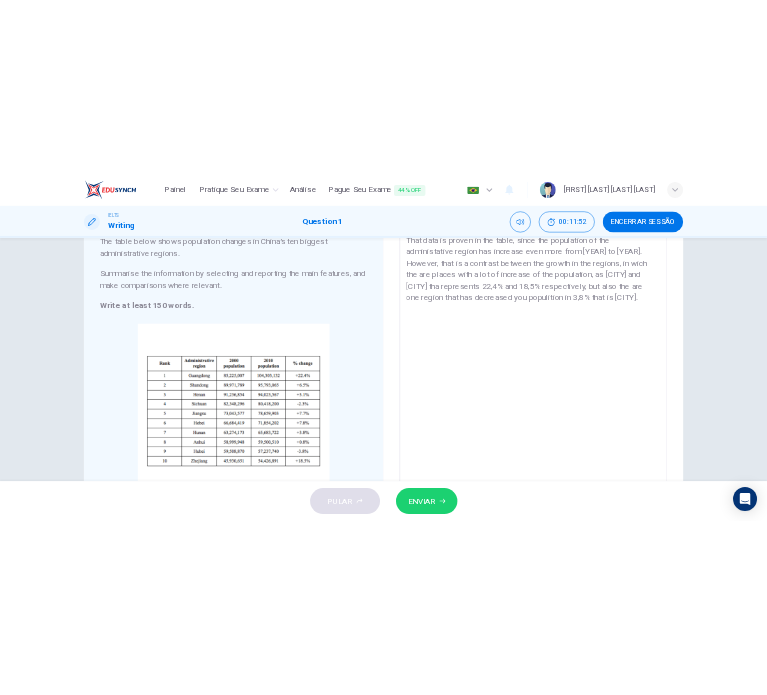 scroll, scrollTop: 215, scrollLeft: 0, axis: vertical 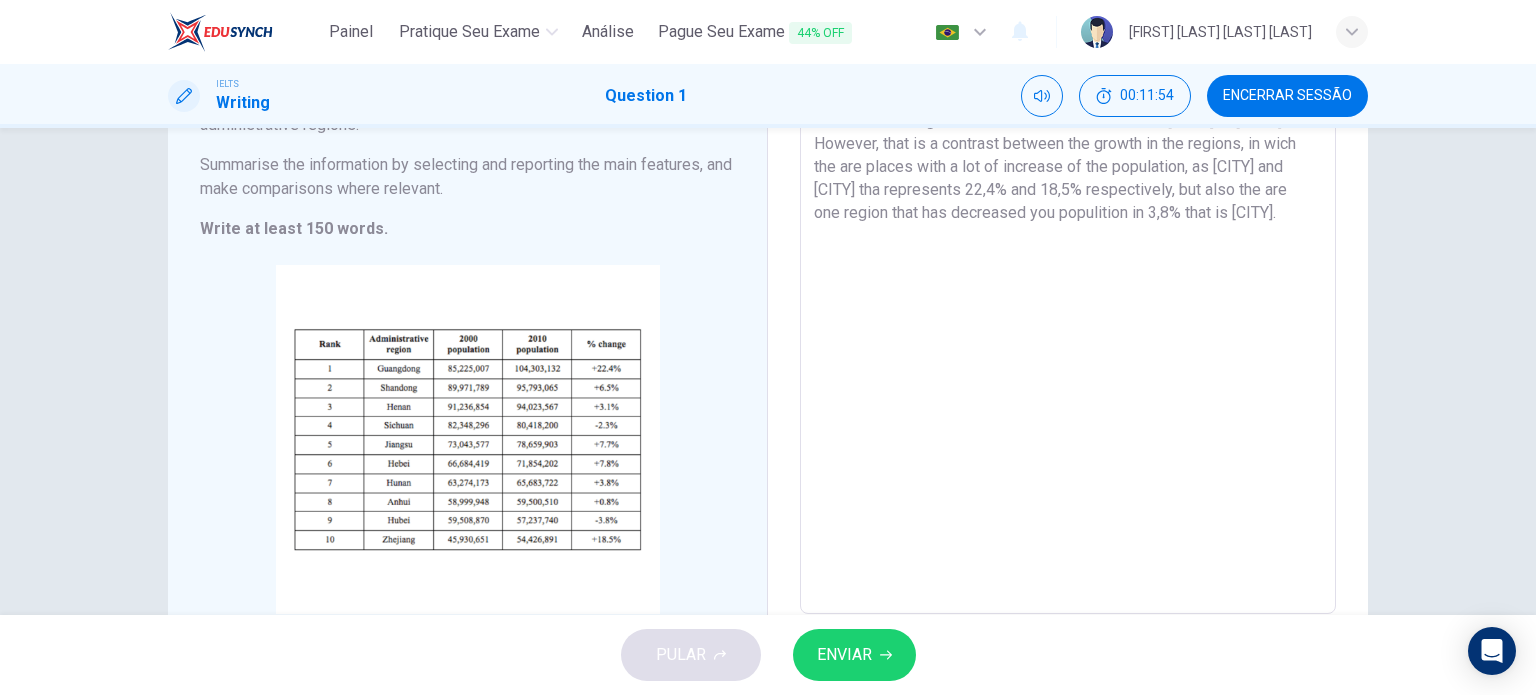 click on "In the first place, it's important to analisys tha Chine it's one of the biggest countrys in the world, with the second biggest populantion. That data is proven in the table, since the population of the administative region has increase even more from [YEAR] to [YEAR]. However, that is a contrast between the growth in the regions, in wich the are places with a lot of increase of the population, as [CITY] and [CITY] tha represents 22,4% and 18,5% respectively, but also the are one region that has decreased you populition in 3,8% that is [CITY]." at bounding box center [1068, 319] 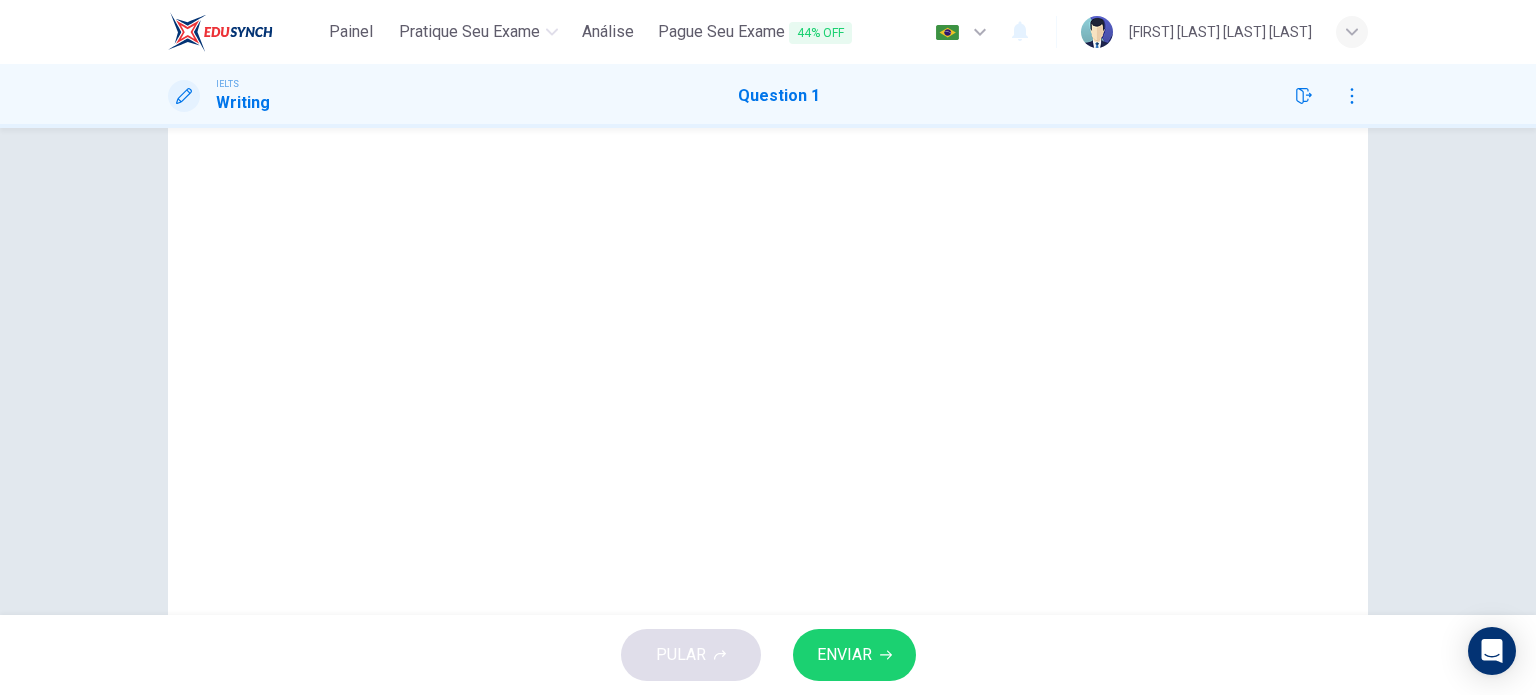 scroll, scrollTop: 115, scrollLeft: 0, axis: vertical 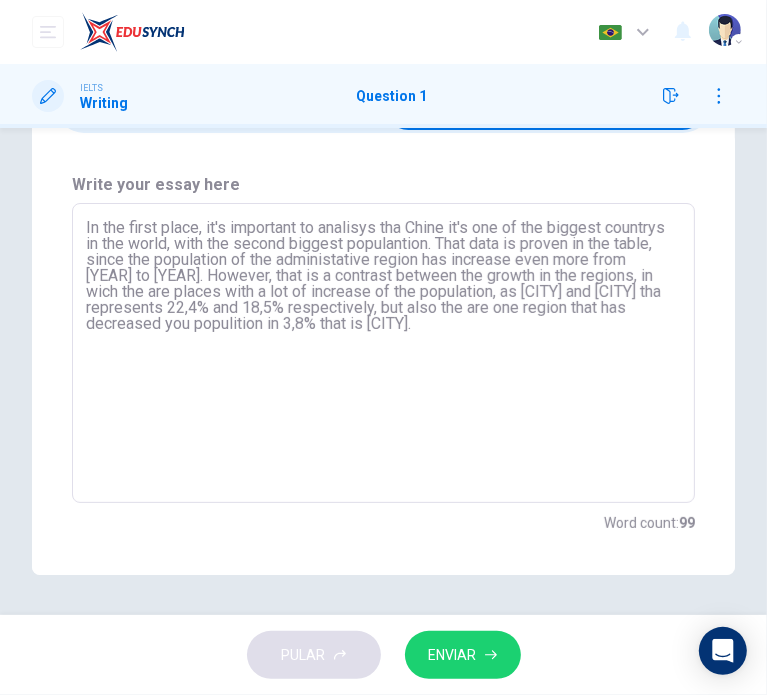 click on "In the first place, it's important to analisys tha Chine it's one of the biggest countrys in the world, with the second biggest populantion. That data is proven in the table, since the population of the administative region has increase even more from [YEAR] to [YEAR]. However, that is a contrast between the growth in the regions, in wich the are places with a lot of increase of the population, as [CITY] and [CITY] tha represents 22,4% and 18,5% respectively, but also the are one region that has decreased you populition in 3,8% that is [CITY]." at bounding box center [383, 353] 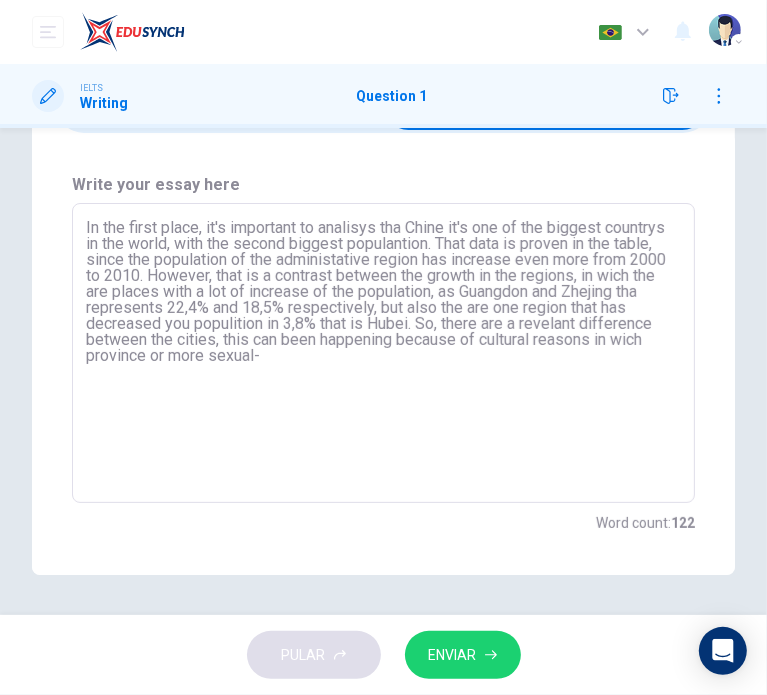 type on "In the first place, it's important to analisys tha Chine it's one of the biggest countrys in the world, with the second biggest populantion. That data is proven in the table, since the population of the administative region has increase even more from [YEAR] to [YEAR]. However, that is a contrast between the growth in the regions, in wich the are places with a lot of increase of the population, as [PROVINCE] and [PROVINCE] tha represents 22,4% and 18,5% respectively, but also the are one region that has decreased you populition in 3,8% that is [PROVINCE]. So, there are a revelant difference between the cities, this can been happening because of cultural reasons in wich province or more sexual education and more woman working and chosing not to have kids in [PROVINCE] and therefore the population has been decreased. In conclusion, it's necessary that the government of that region take measures to assuage this situation and ensure the growth of their population for has a large active workforce and delay po" 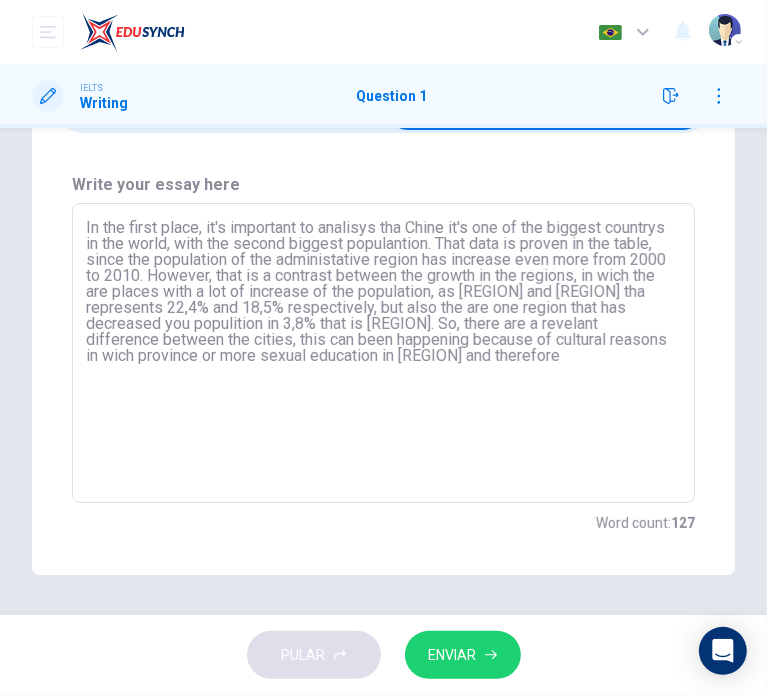 click on "In the first place, it's important to analisys tha Chine it's one of the biggest countrys in the world, with the second biggest populantion. That data is proven in the table, since the population of the administative region has increase even more from 2000 to 2010. However, that is a contrast between the growth in the regions, in wich the are places with a lot of increase of the population, as [REGION] and [REGION] tha represents 22,4% and 18,5% respectively, but also the are one region that has decreased you populition in 3,8% that is [REGION]. So, there are a revelant difference between the cities, this can been happening because of cultural reasons in wich province or more sexual education in [REGION] and therefore" at bounding box center (383, 353) 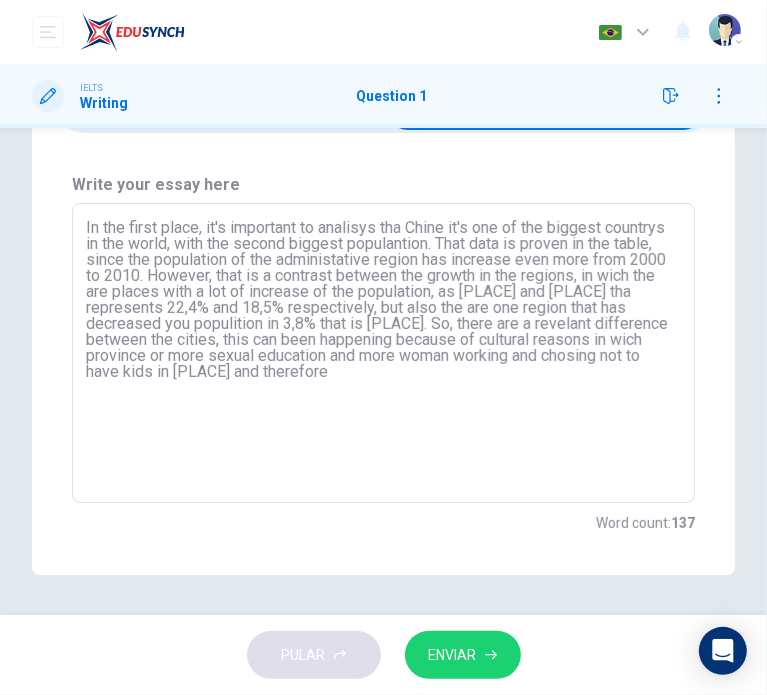 click on "In the first place, it's important to analisys tha Chine it's one of the biggest countrys in the world, with the second biggest populantion. That data is proven in the table, since the population of the administative region has increase even more from 2000 to 2010. However, that is a contrast between the growth in the regions, in wich the are places with a lot of increase of the population, as [PLACE] and [PLACE] tha represents 22,4% and 18,5% respectively, but also the are one region that has decreased you populition in 3,8% that is [PLACE]. So, there are a revelant difference between the cities, this can been happening because of cultural reasons in wich province or more sexual education and more woman working and chosing not to have kids in [PLACE] and therefore" at bounding box center [383, 353] 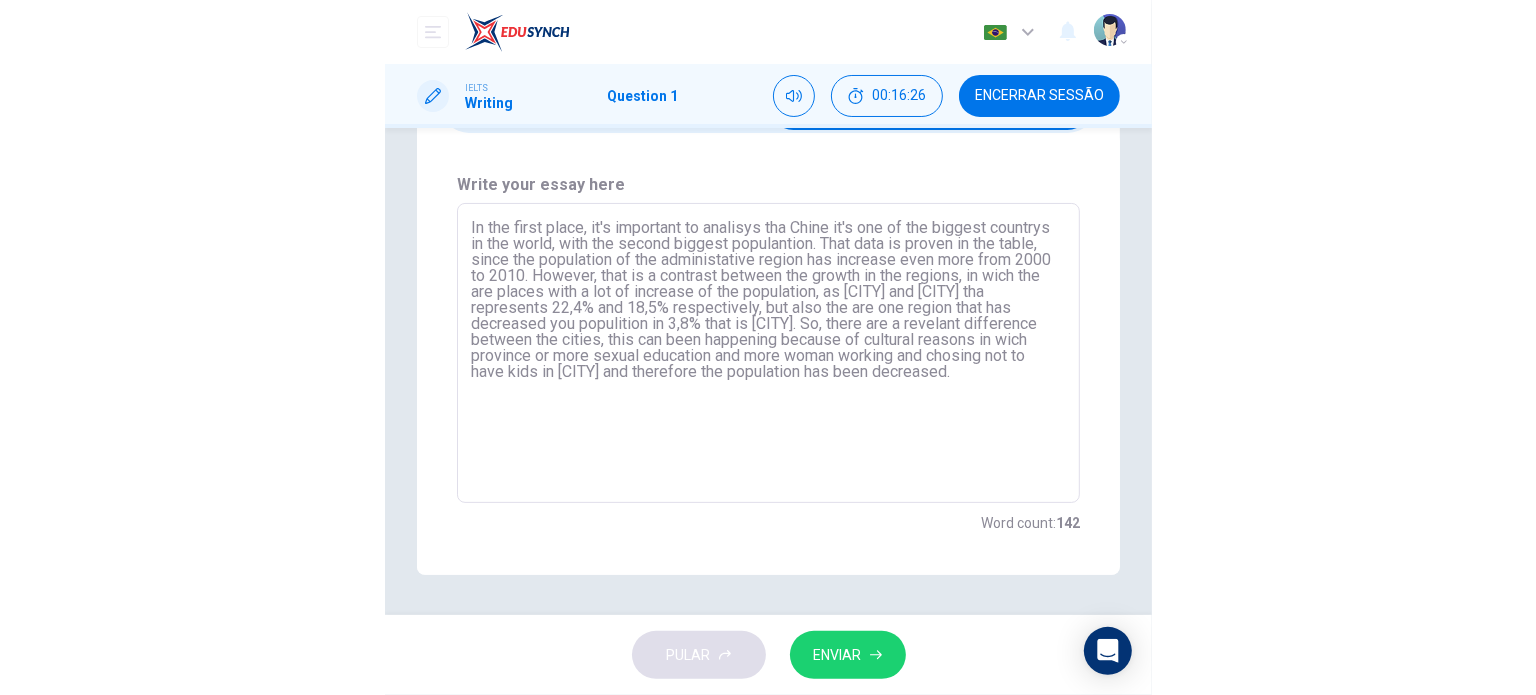 scroll, scrollTop: 115, scrollLeft: 0, axis: vertical 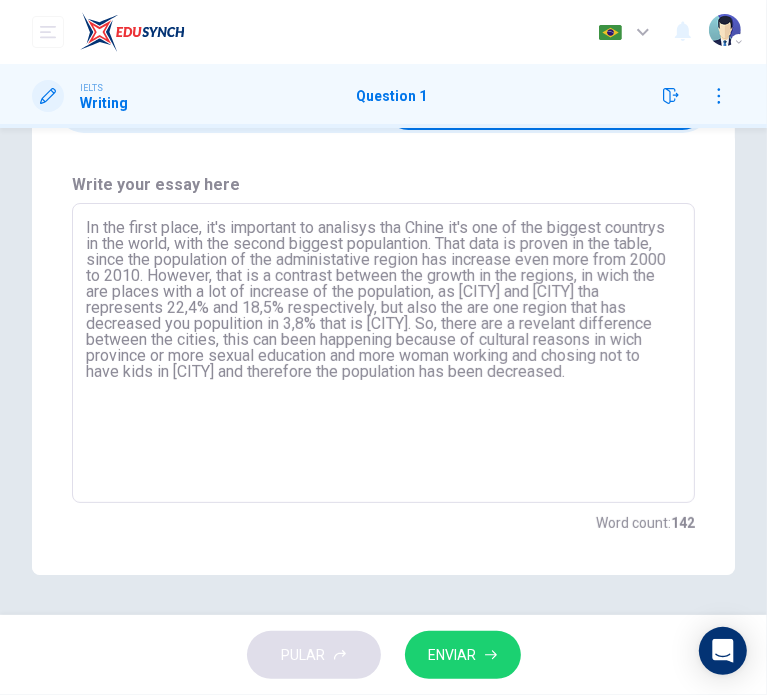 click on "In the first place, it's important to analisys tha Chine it's one of the biggest countrys in the world, with the second biggest populantion. That data is proven in the table, since the population of the administative region has increase even more from 2000 to 2010. However, that is a contrast between the growth in the regions, in wich the are places with a lot of increase of the population, as [CITY] and [CITY] tha represents 22,4% and 18,5% respectively, but also the are one region that has decreased you populition in 3,8% that is [CITY]. So, there are a revelant difference between the cities, this can been happening because of cultural reasons in wich province or more sexual education and more woman working and chosing not to have kids in [CITY] and therefore the population has been decreased." at bounding box center (383, 353) 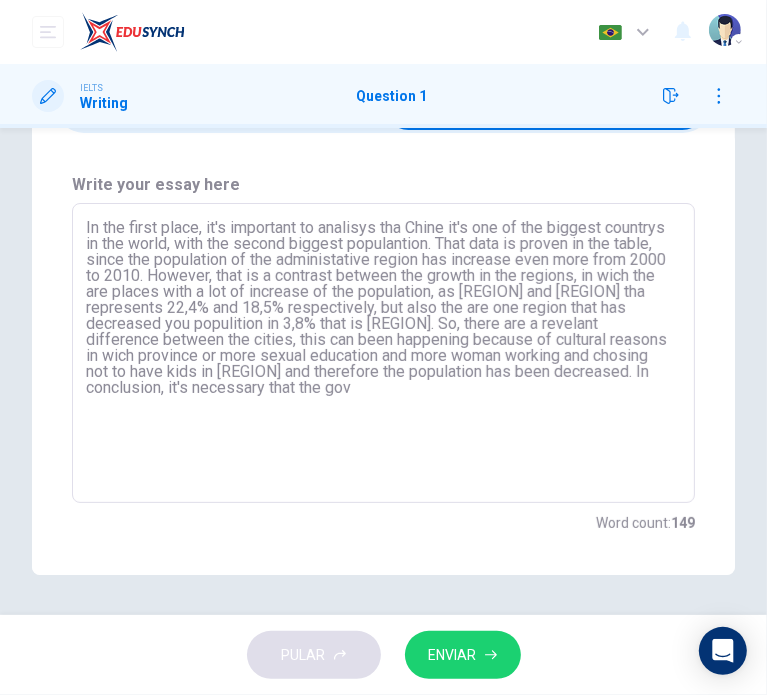 click on "In the first place, it's important to analisys tha Chine it's one of the biggest countrys in the world, with the second biggest populantion. That data is proven in the table, since the population of the administative region has increase even more from 2000 to 2010. However, that is a contrast between the growth in the regions, in wich the are places with a lot of increase of the population, as [REGION] and [REGION] tha represents 22,4% and 18,5% respectively, but also the are one region that has decreased you populition in 3,8% that is [REGION]. So, there are a revelant difference between the cities, this can been happening because of cultural reasons in wich province or more sexual education and more woman working and chosing not to have kids in [REGION] and therefore the population has been decreased. In conclusion, it's necessary that the gov" at bounding box center (383, 353) 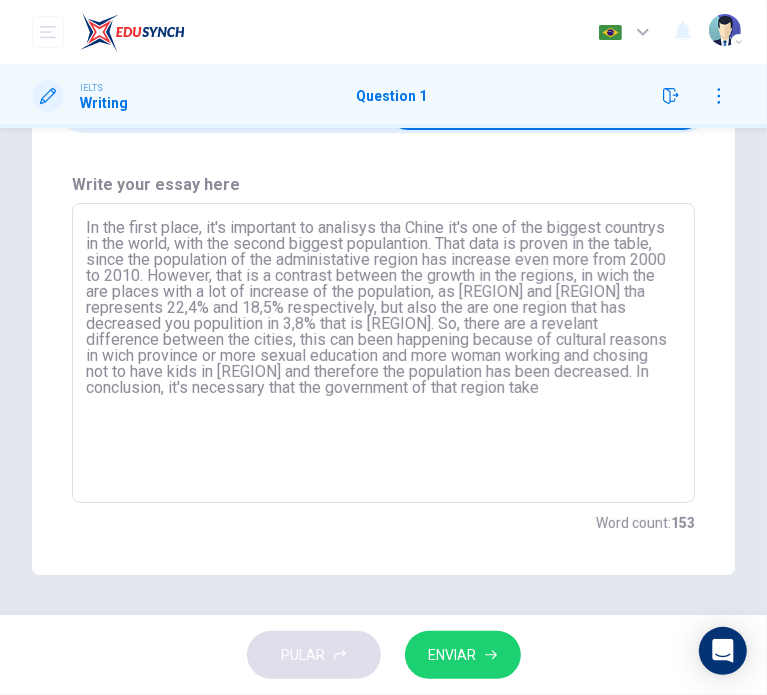click on "In the first place, it's important to analisys tha Chine it's one of the biggest countrys in the world, with the second biggest populantion. That data is proven in the table, since the population of the administative region has increase even more from 2000 to 2010. However, that is a contrast between the growth in the regions, in wich the are places with a lot of increase of the population, as [REGION] and [REGION] tha represents 22,4% and 18,5% respectively, but also the are one region that has decreased you populition in 3,8% that is [REGION]. So, there are a revelant difference between the cities, this can been happening because of cultural reasons in wich province or more sexual education and more woman working and chosing not to have kids in [REGION] and therefore the population has been decreased. In conclusion, it's necessary that the government of that region take" at bounding box center (383, 353) 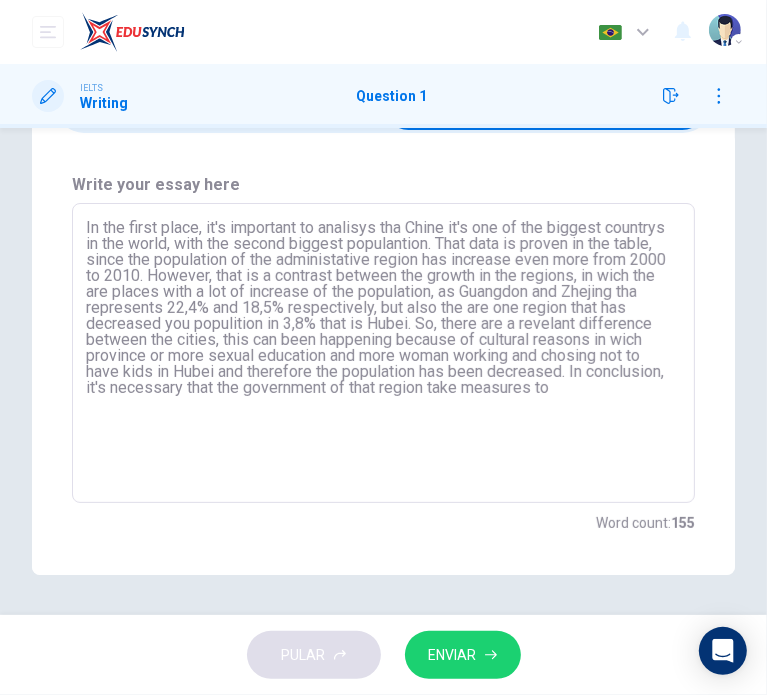 click on "In the first place, it's important to analisys tha Chine it's one of the biggest countrys in the world, with the second biggest populantion. That data is proven in the table, since the population of the administative region has increase even more from 2000 to 2010. However, that is a contrast between the growth in the regions, in wich the are places with a lot of increase of the population, as Guangdon and Zhejing tha represents 22,4% and 18,5% respectively, but also the are one region that has decreased you populition in 3,8% that is Hubei. So, there are a revelant difference between the cities, this can been happening because of cultural reasons in wich province or more sexual education and more woman working and chosing not to have kids in Hubei and therefore the population has been decreased. In conclusion, it's necessary that the government of that region take measures to" at bounding box center [383, 353] 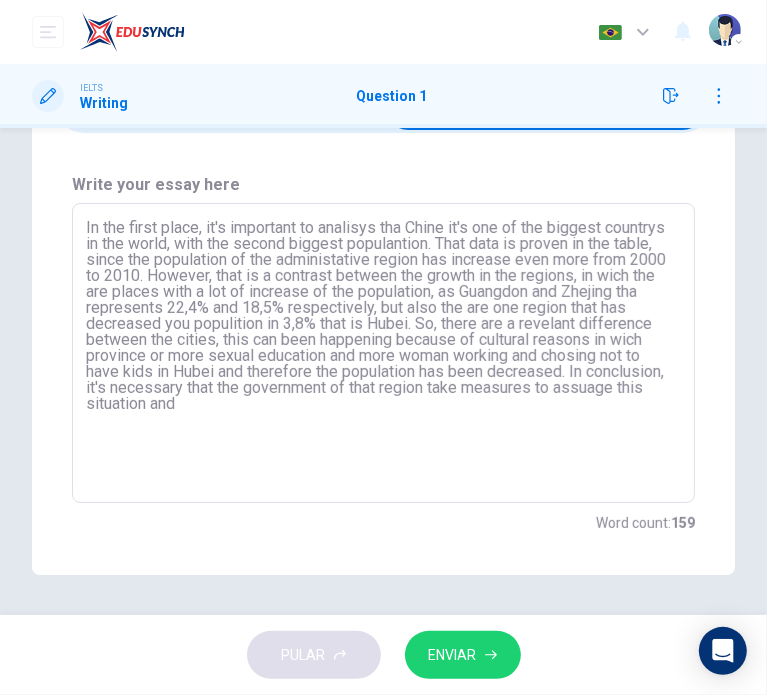 click on "In the first place, it's important to analisys tha Chine it's one of the biggest countrys in the world, with the second biggest populantion. That data is proven in the table, since the population of the administative region has increase even more from 2000 to 2010. However, that is a contrast between the growth in the regions, in wich the are places with a lot of increase of the population, as Guangdon and Zhejing tha represents 22,4% and 18,5% respectively, but also the are one region that has decreased you populition in 3,8% that is Hubei. So, there are a revelant difference between the cities, this can been happening because of cultural reasons in wich province or more sexual education and more woman working and chosing not to have kids in Hubei and therefore the population has been decreased. In conclusion, it's necessary that the government of that region take measures to assuage this situation and" at bounding box center [383, 353] 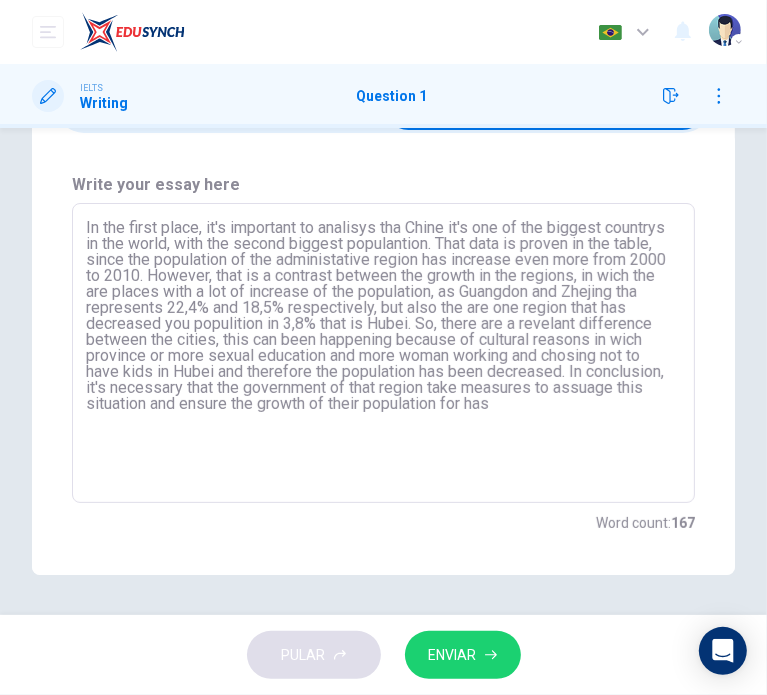 click on "In the first place, it's important to analisys tha Chine it's one of the biggest countrys in the world, with the second biggest populantion. That data is proven in the table, since the population of the administative region has increase even more from 2000 to 2010. However, that is a contrast between the growth in the regions, in wich the are places with a lot of increase of the population, as Guangdon and Zhejing tha represents 22,4% and 18,5% respectively, but also the are one region that has decreased you populition in 3,8% that is Hubei. So, there are a revelant difference between the cities, this can been happening because of cultural reasons in wich province or more sexual education and more woman working and chosing not to have kids in Hubei and therefore the population has been decreased. In conclusion, it's necessary that the government of that region take measures to assuage this situation and ensure the growth of their population for has" at bounding box center [383, 353] 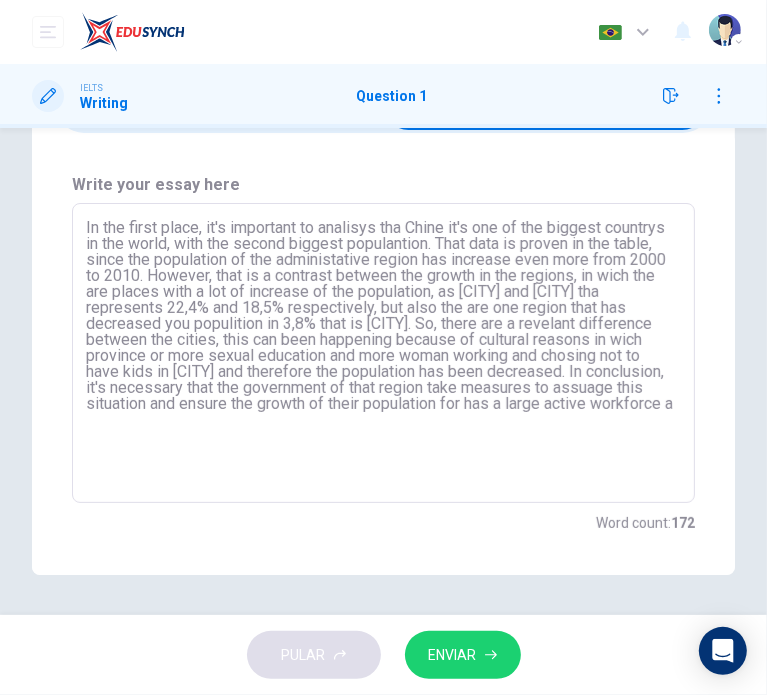 type on "In the first place, it's important to analisys tha Chine it's one of the biggest countrys in the world, with the second biggest populantion. That data is proven in the table, since the population of the administative region has increase even more from 2000 to 2010. However, that is a contrast between the growth in the regions, in wich the are places with a lot of increase of the population, as [PLACE] and [PLACE] tha represents 22,4% and 18,5% respectively, but also the are one region that has decreased you populition in 3,8% that is [PLACE]. So, there are a revelant difference between the cities, this can been happening because of cultural reasons in wich province or more sexual education and more woman working and chosing not to have kids in [PLACE] and therefore the population has been decreased. In conclusion, it's necessary that the government of that region take measures to assuage this situation and ensure the growth of their population for has a large active workforce and" 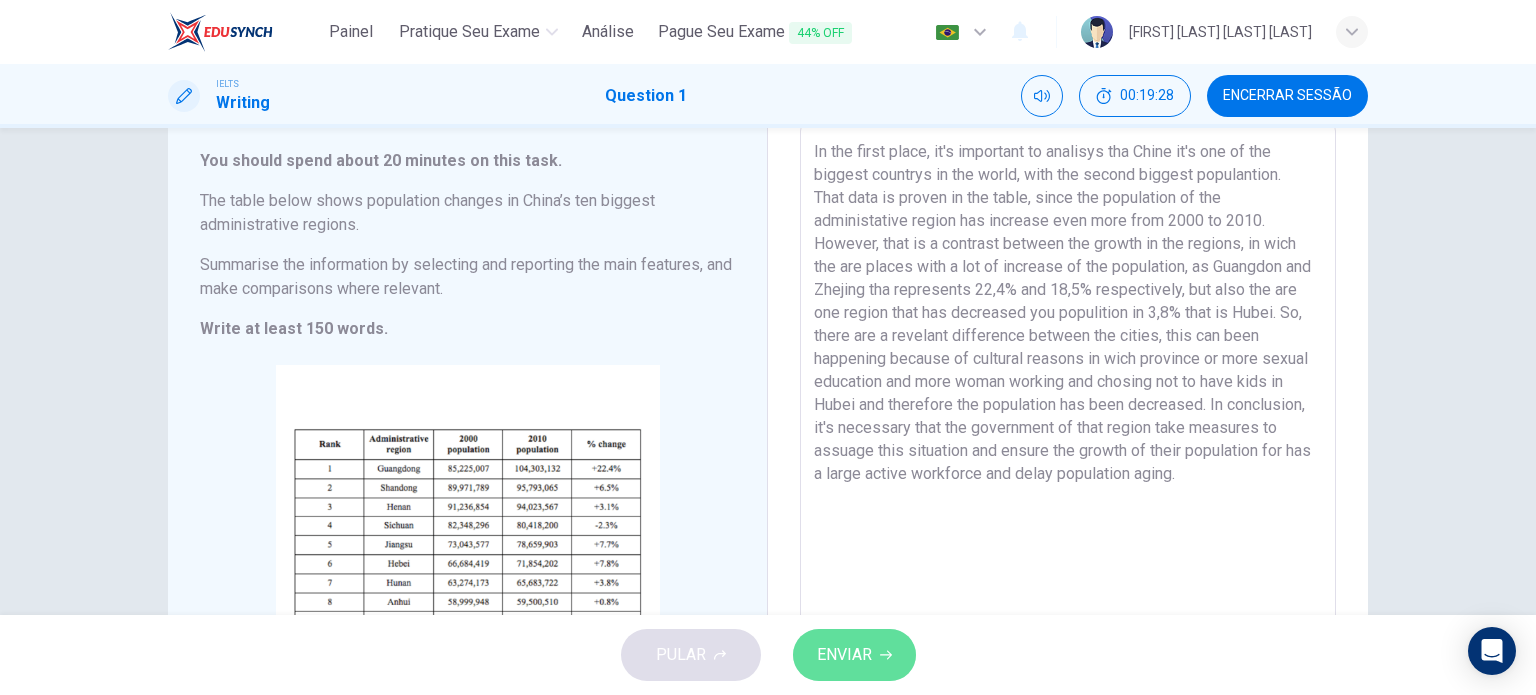 click on "ENVIAR" at bounding box center (854, 655) 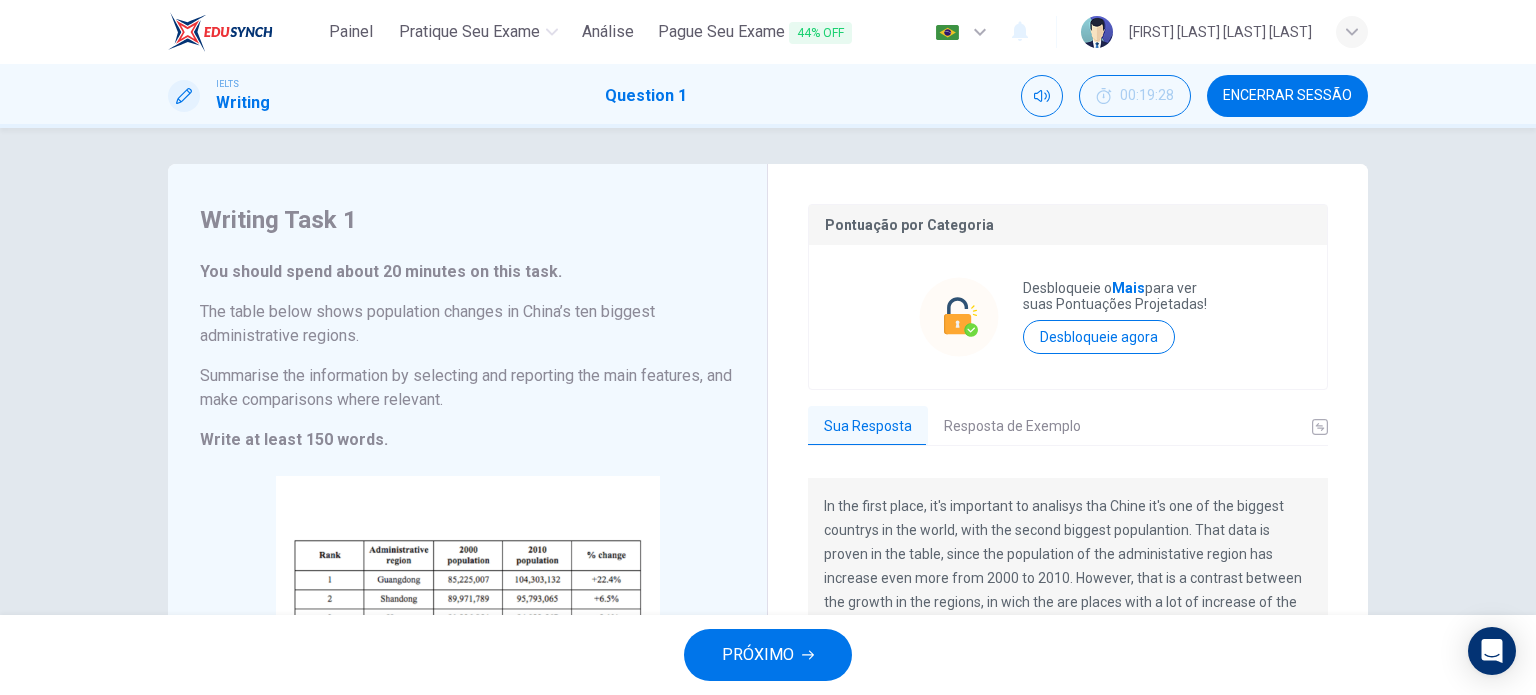 scroll, scrollTop: 0, scrollLeft: 0, axis: both 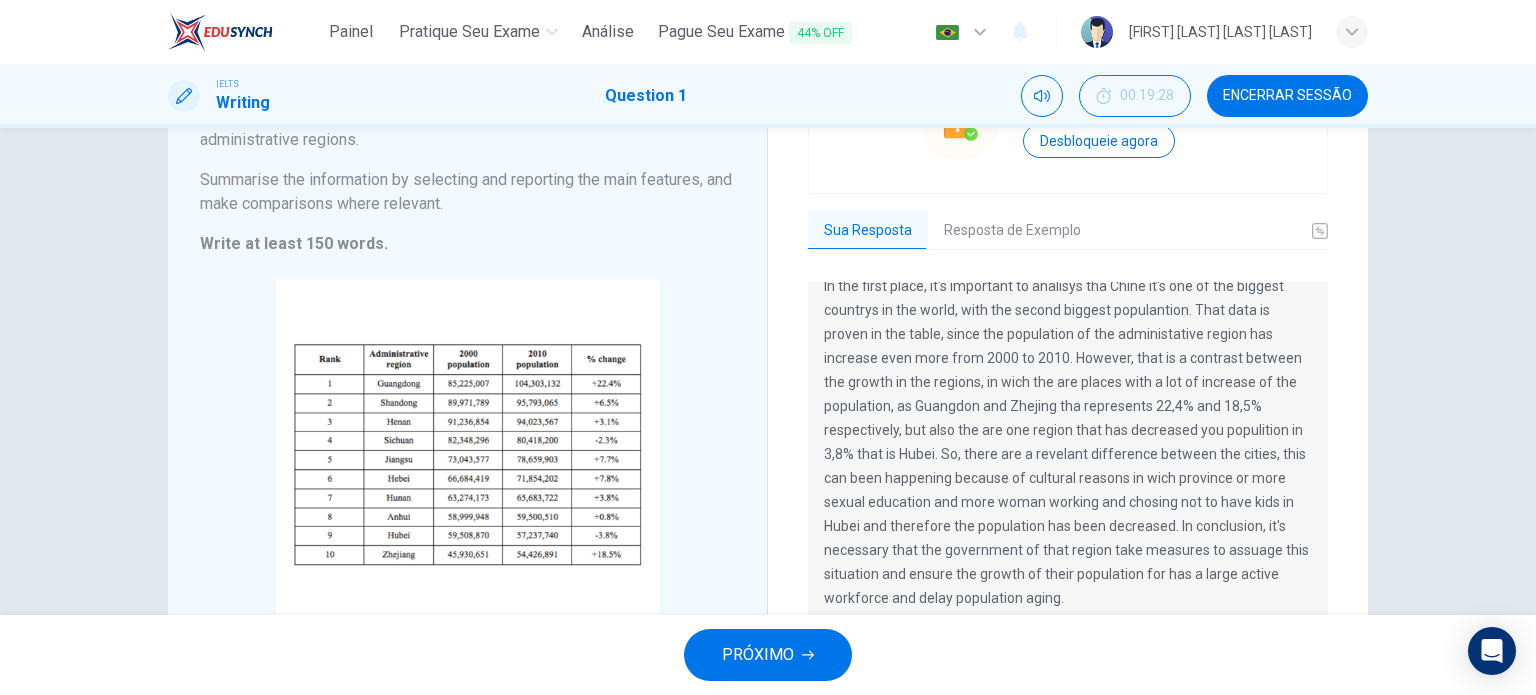click on "Resposta de Exemplo" at bounding box center [1012, 231] 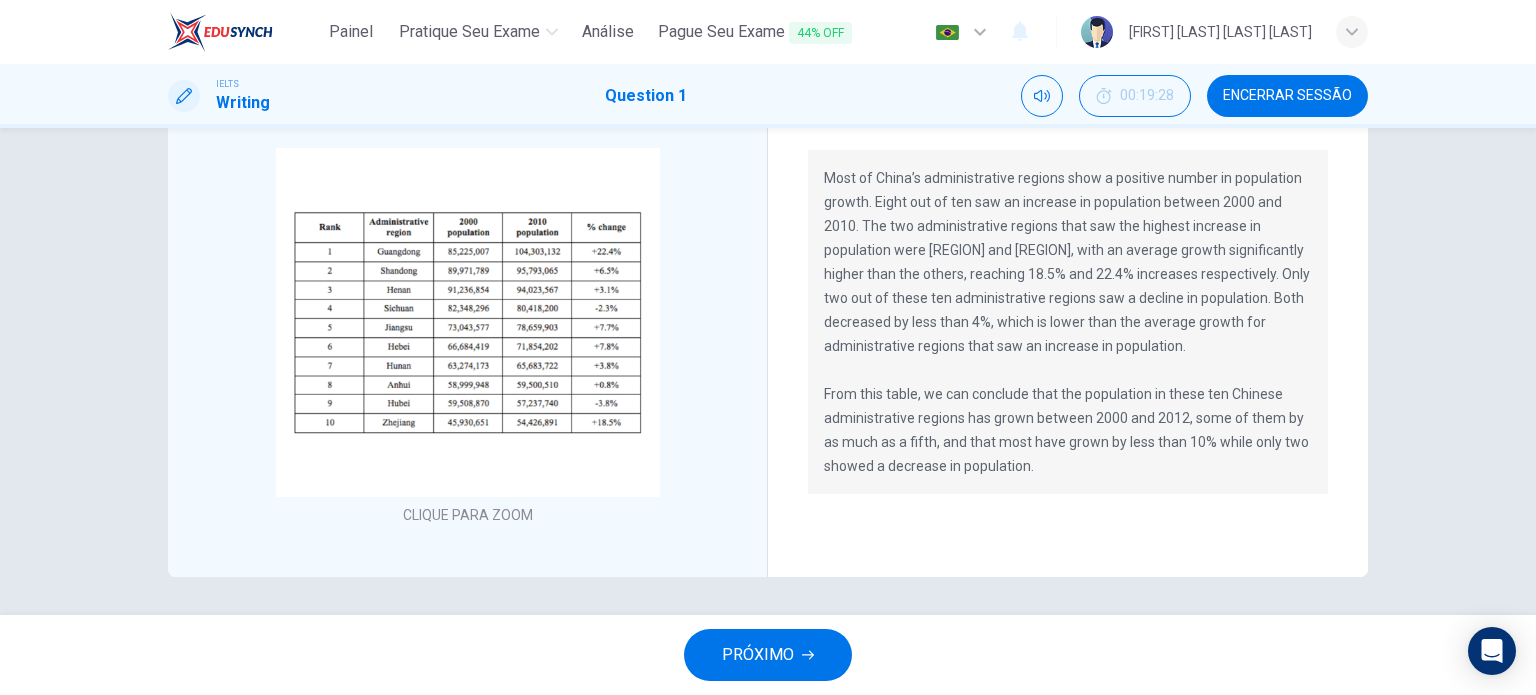 scroll, scrollTop: 232, scrollLeft: 0, axis: vertical 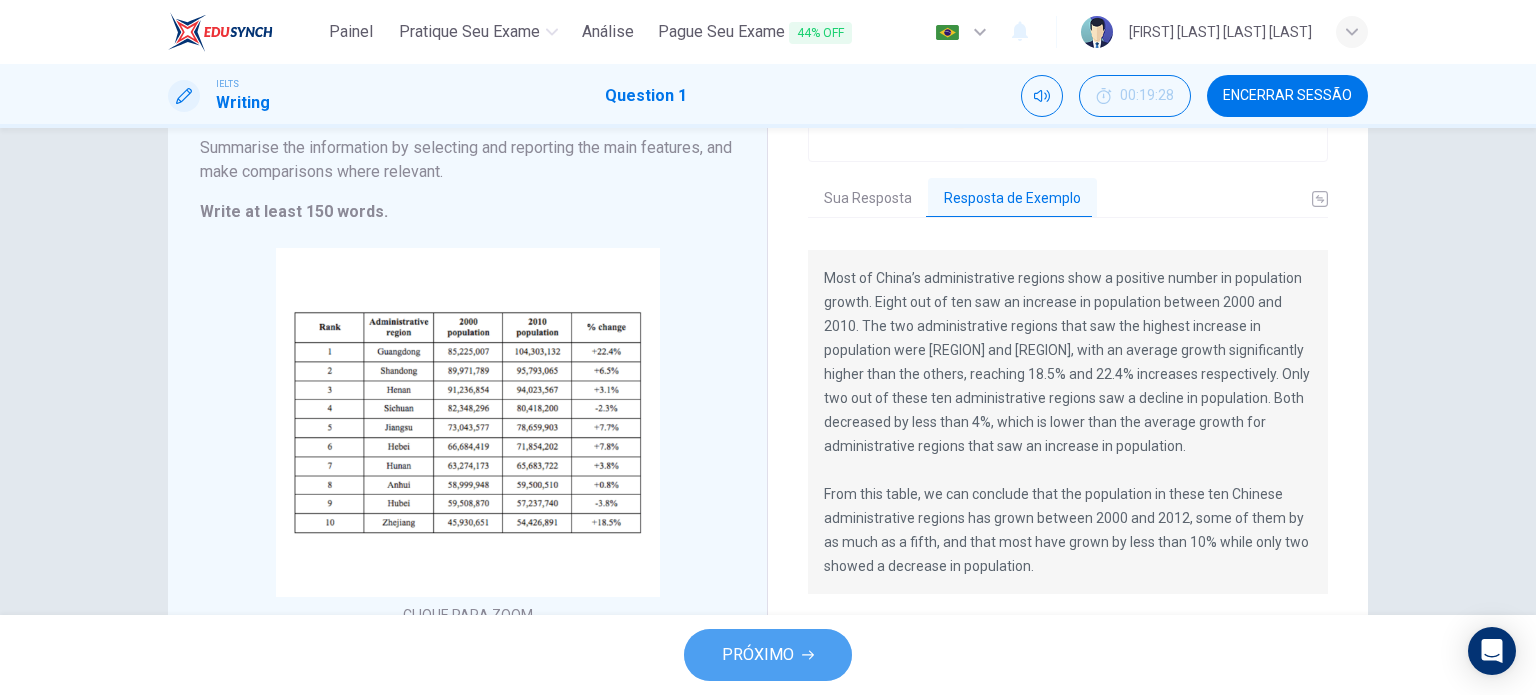 click on "PRÓXIMO" at bounding box center [768, 655] 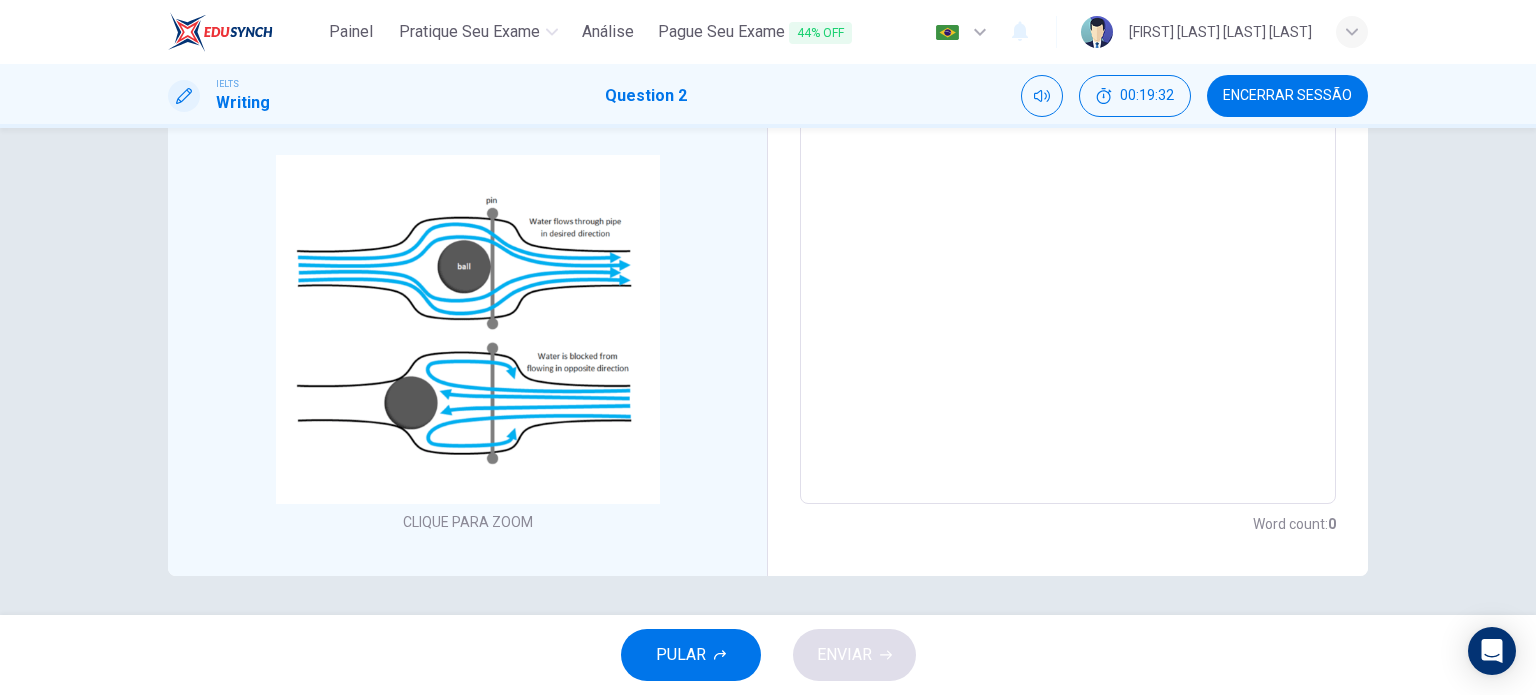 scroll, scrollTop: 0, scrollLeft: 0, axis: both 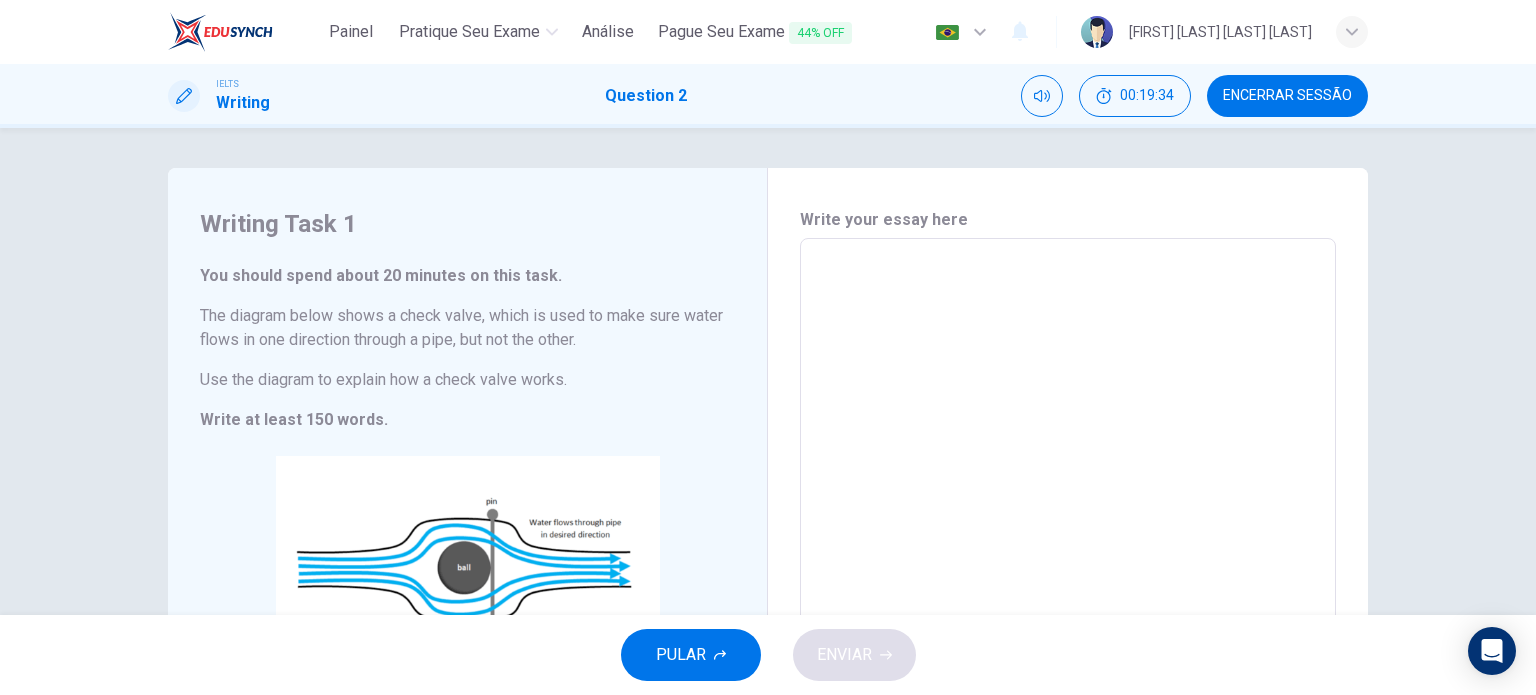click on "Encerrar Sessão" at bounding box center (1287, 96) 